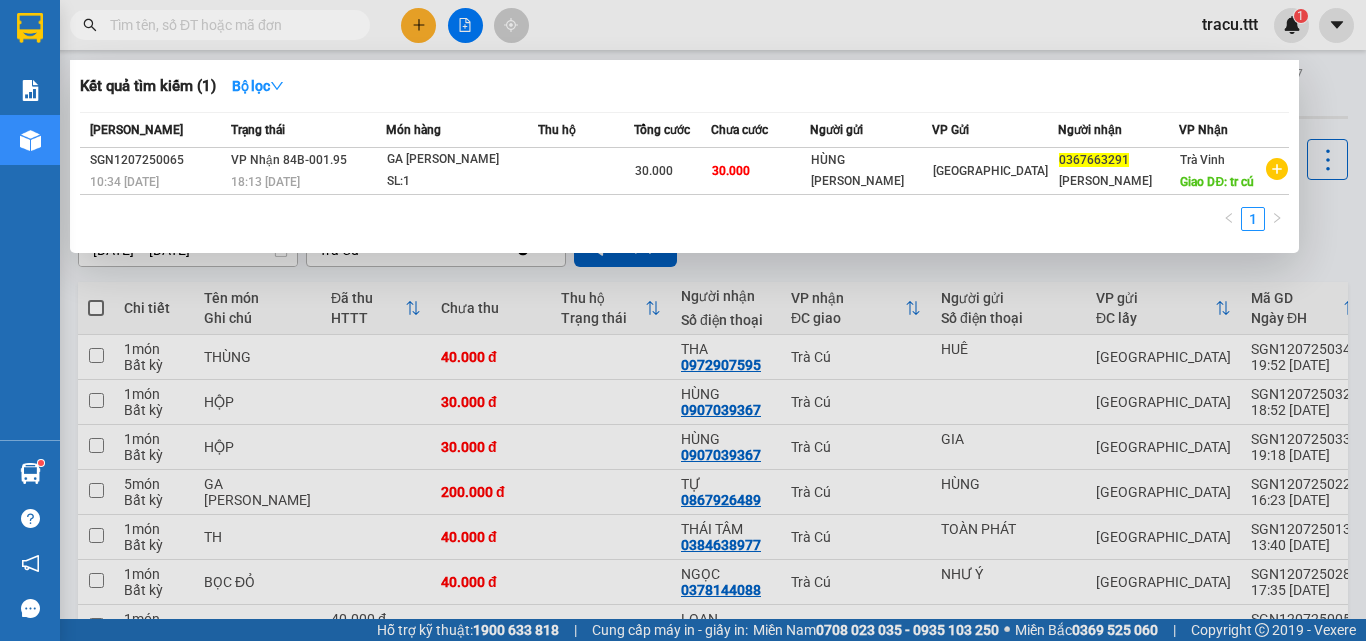 scroll, scrollTop: 0, scrollLeft: 0, axis: both 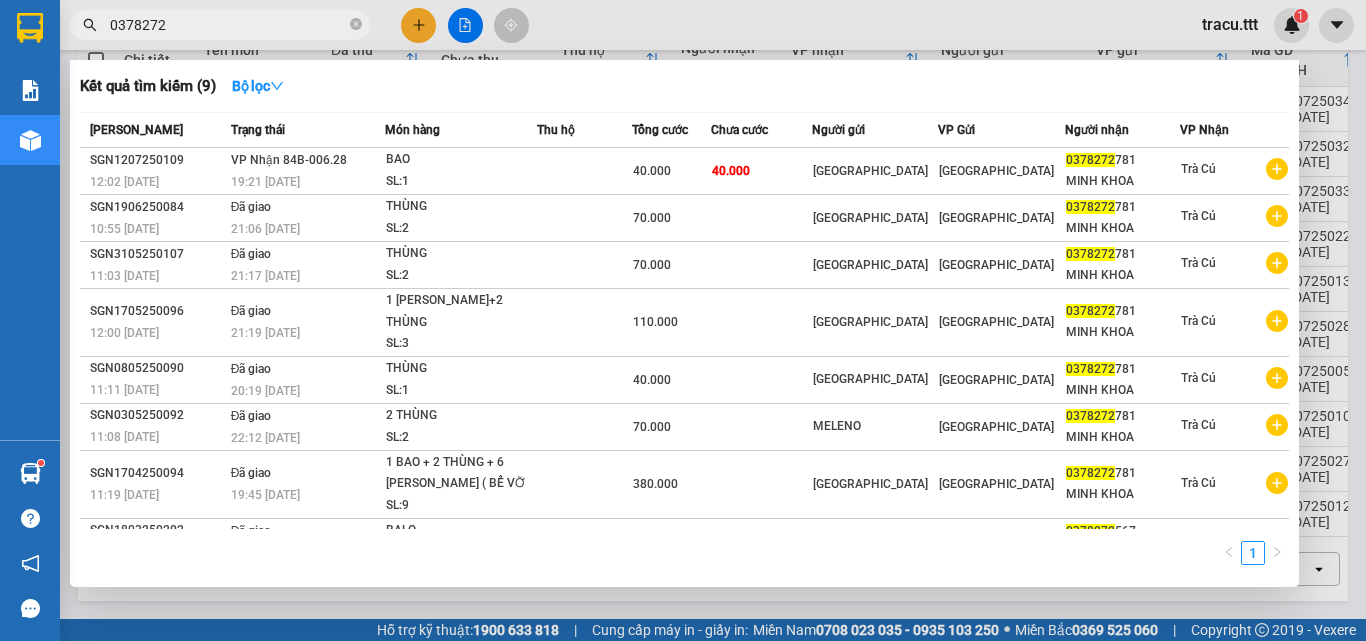 type on "0378272" 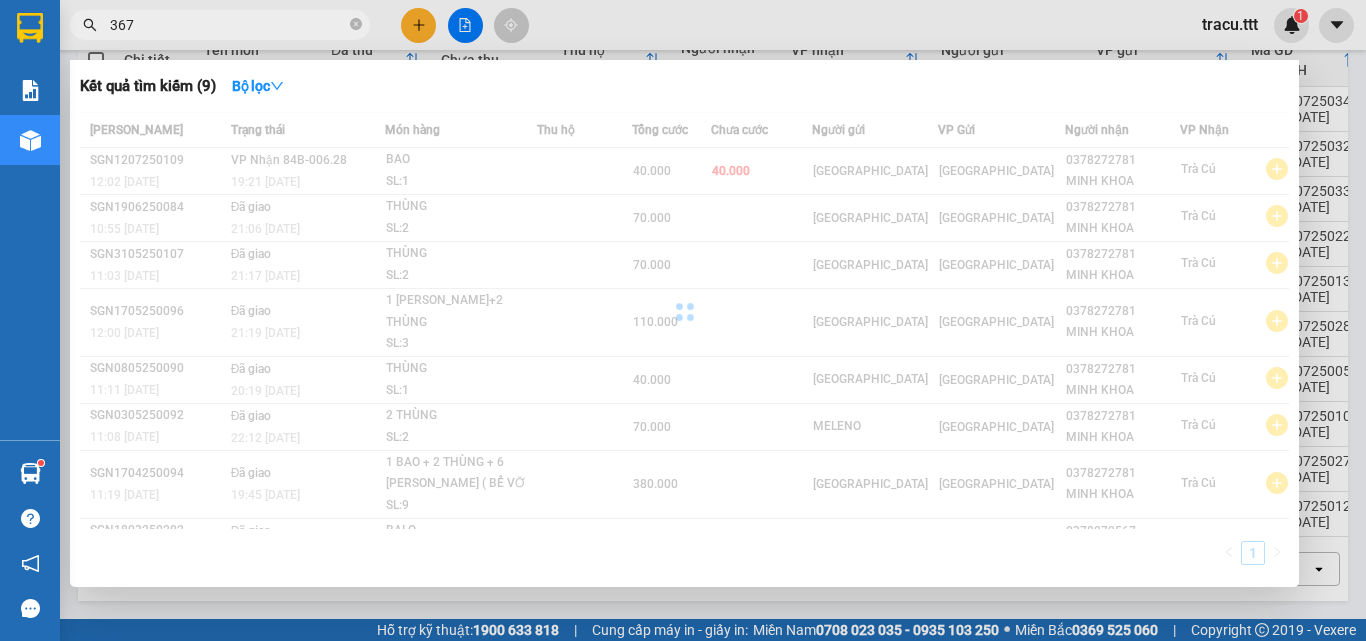 type on "367" 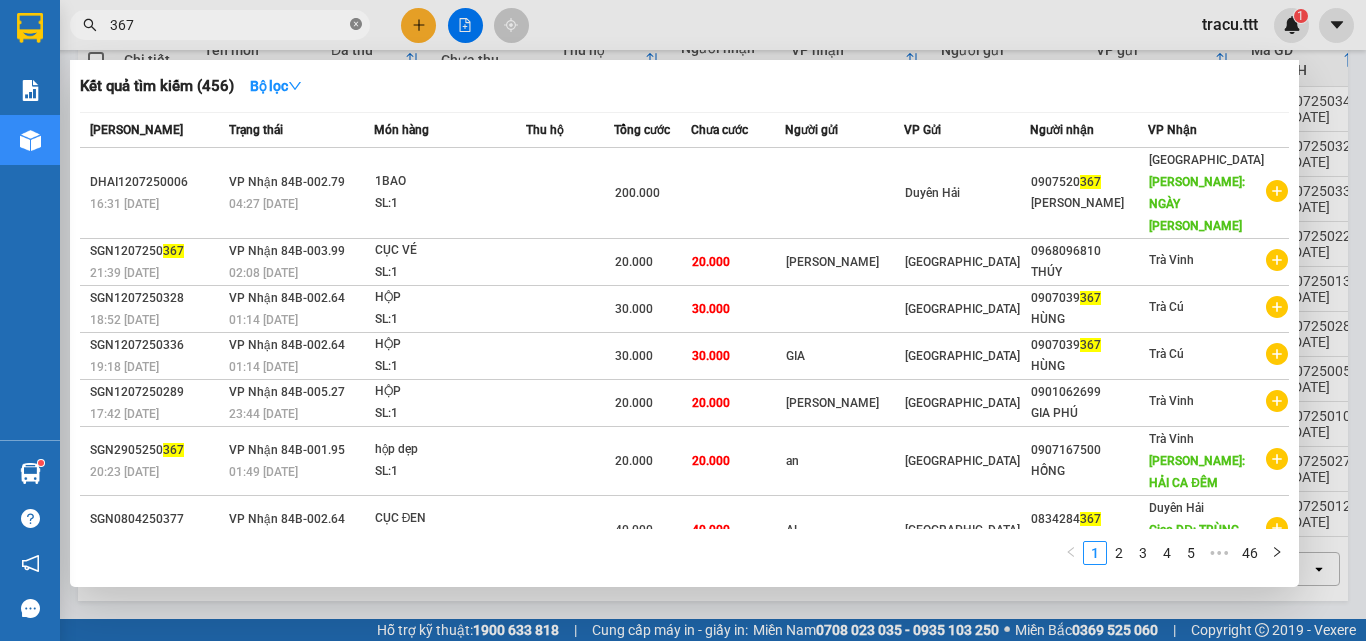click at bounding box center [356, 25] 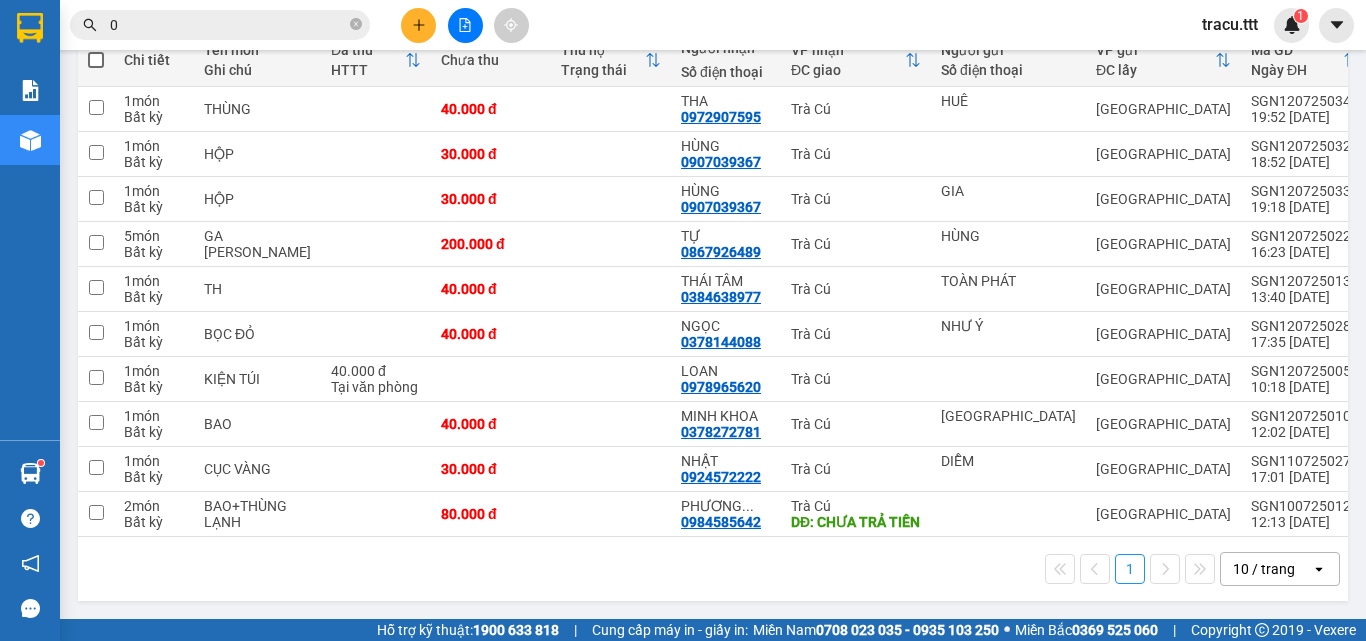 type on "0" 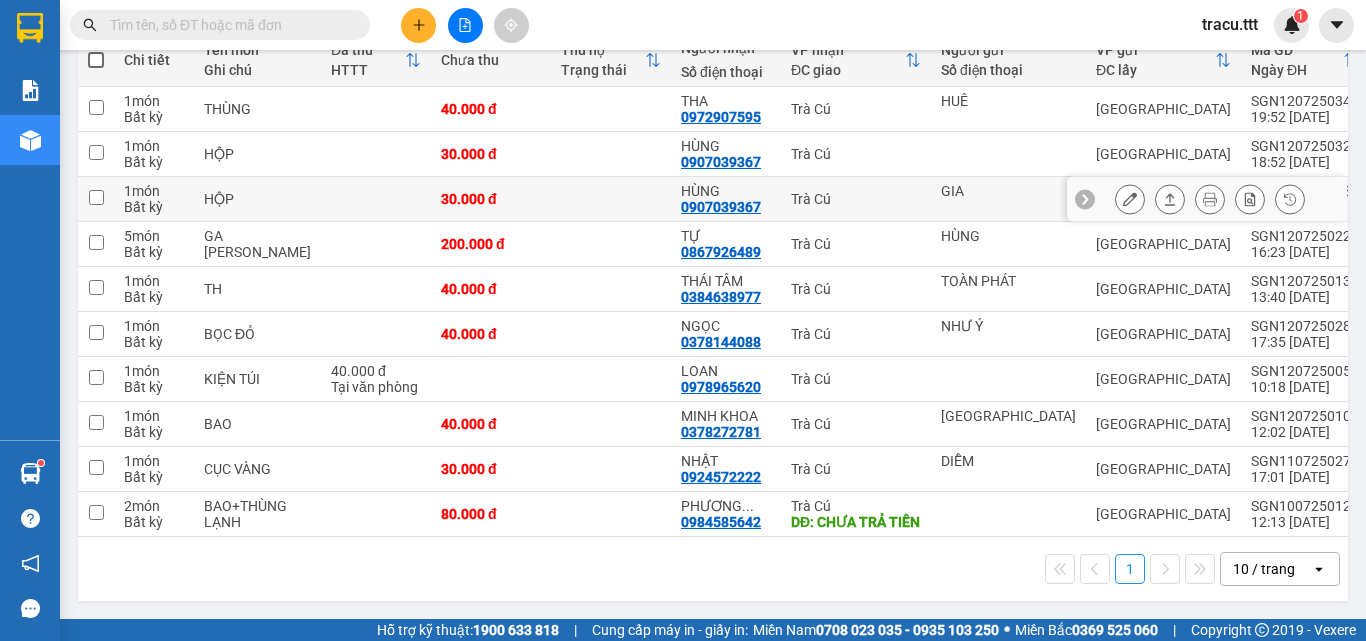 scroll, scrollTop: 0, scrollLeft: 0, axis: both 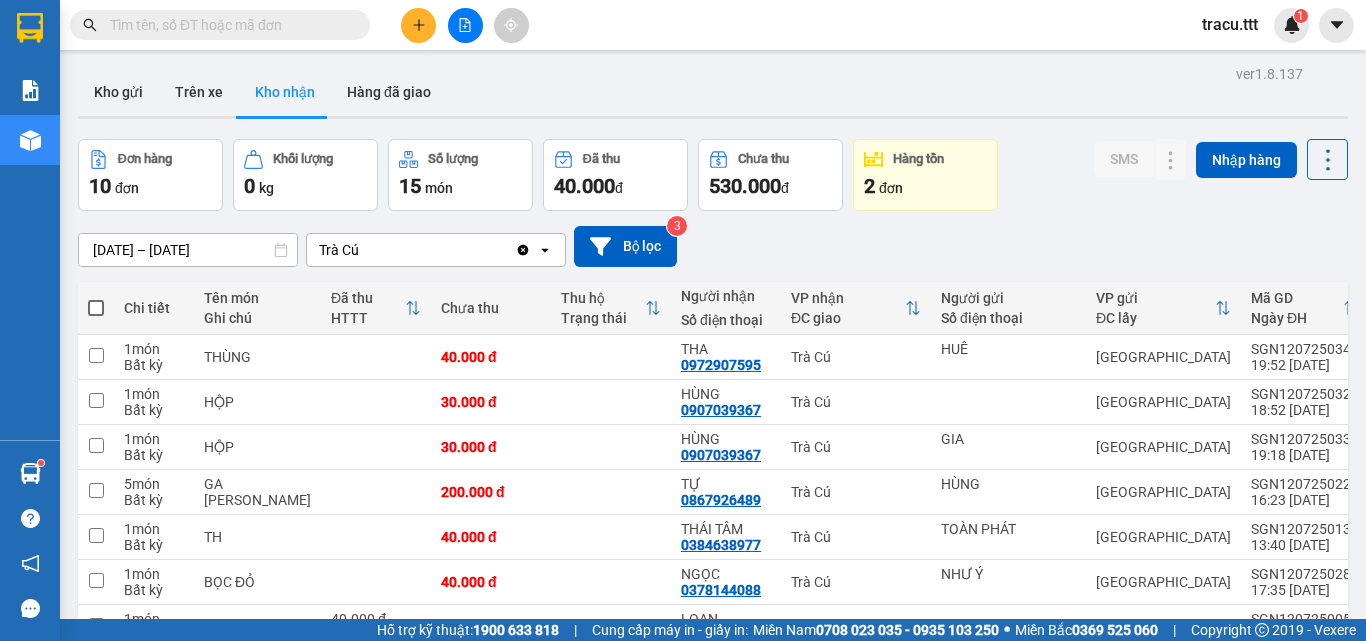 click at bounding box center [228, 25] 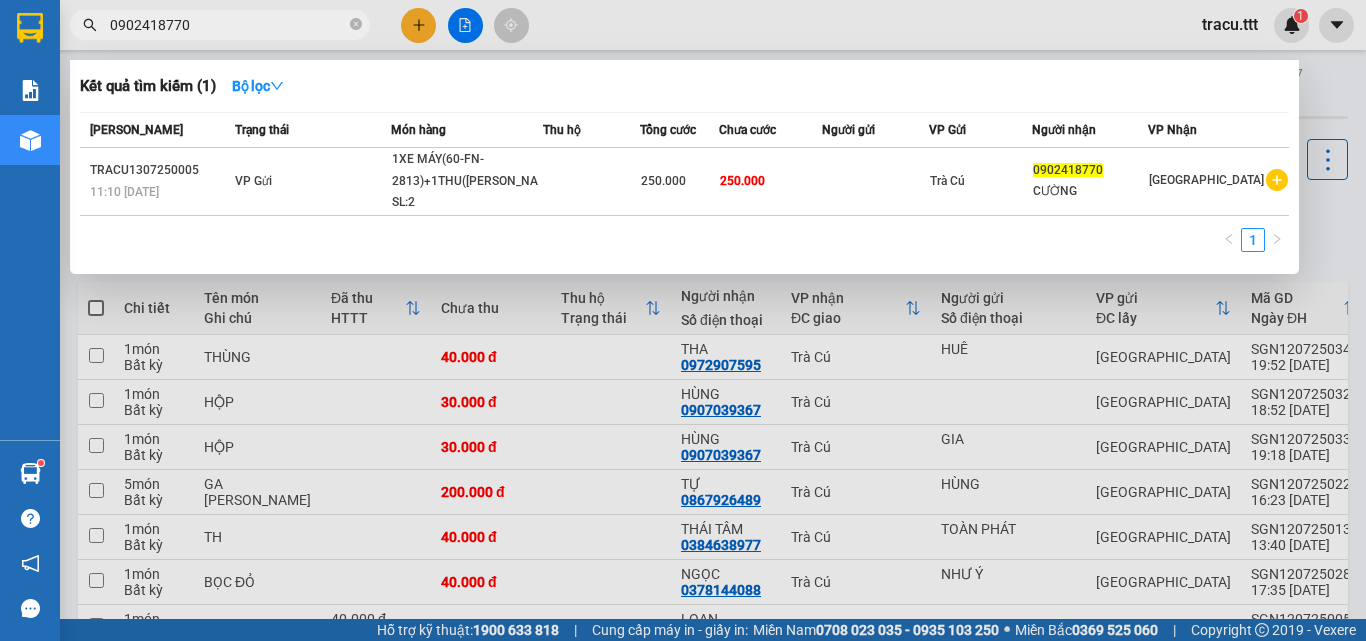 type on "0902418770" 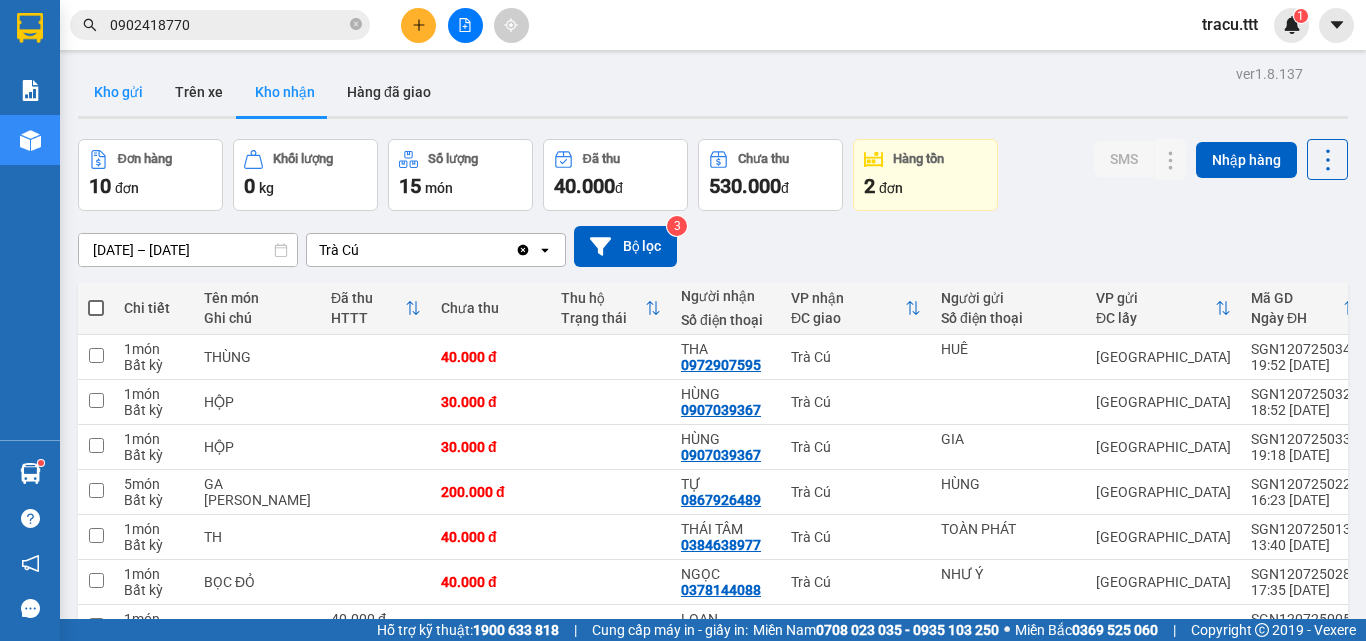 click on "Kho gửi" at bounding box center [118, 92] 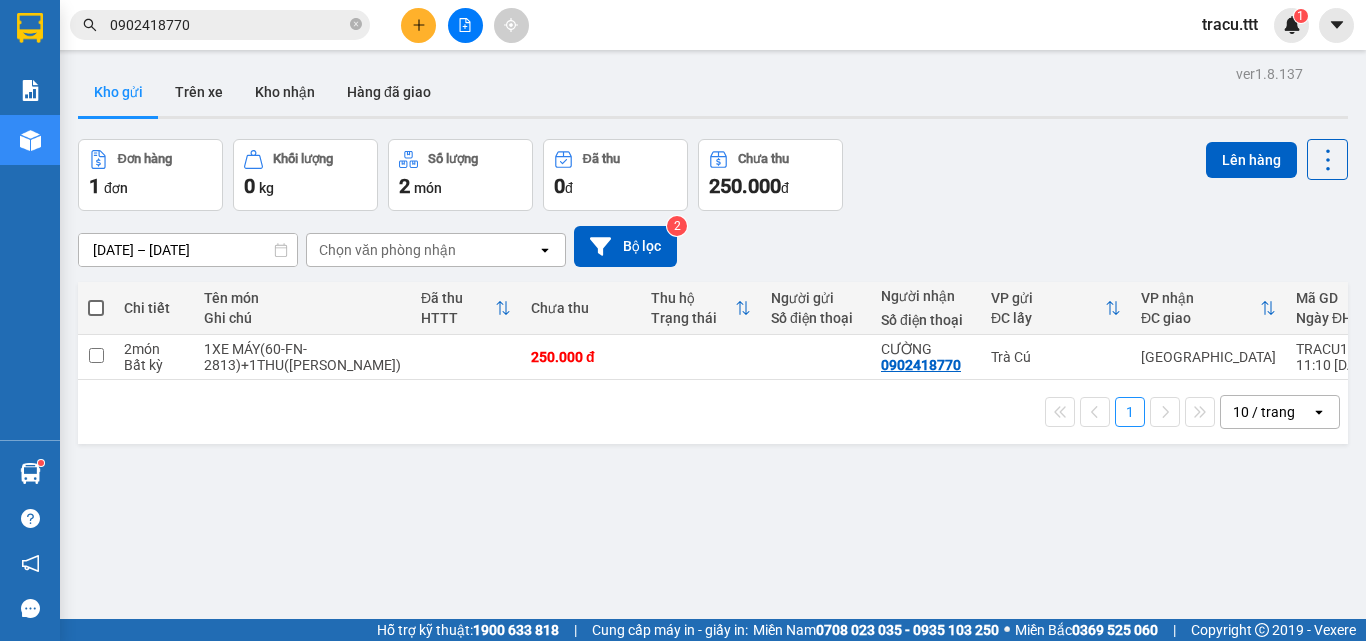 click at bounding box center [96, 308] 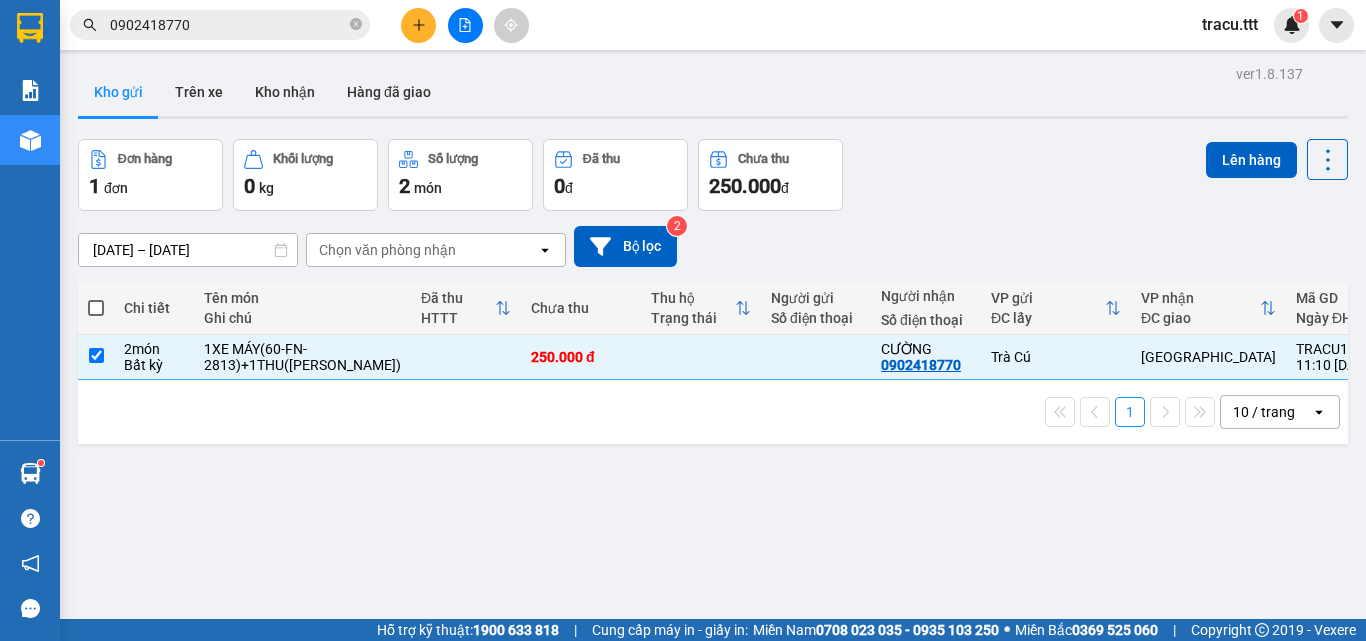 checkbox on "true" 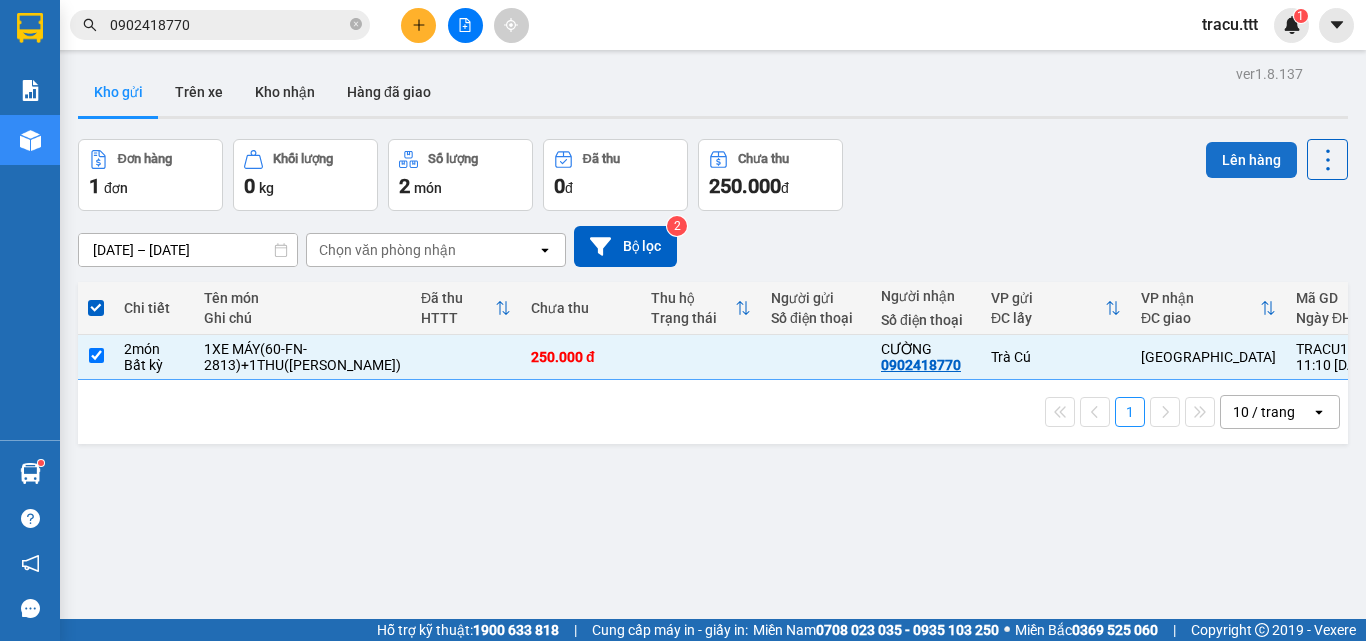 click on "Lên hàng" at bounding box center (1251, 160) 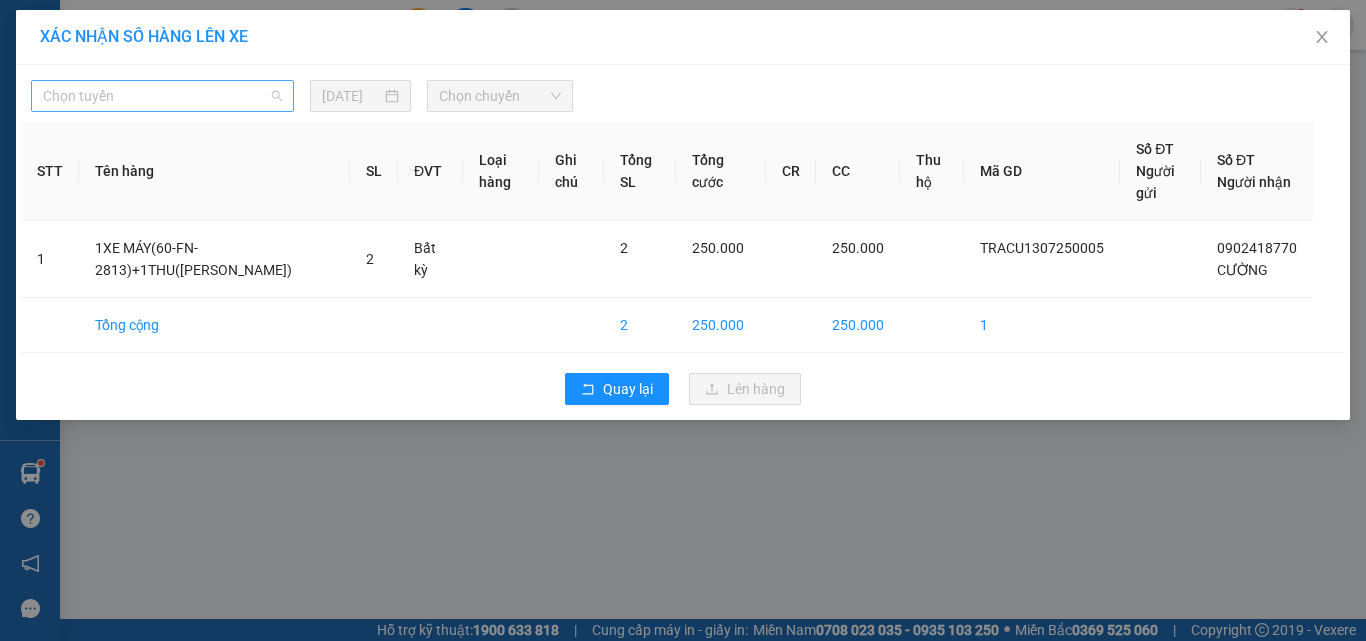 click on "Chọn tuyến" at bounding box center (162, 96) 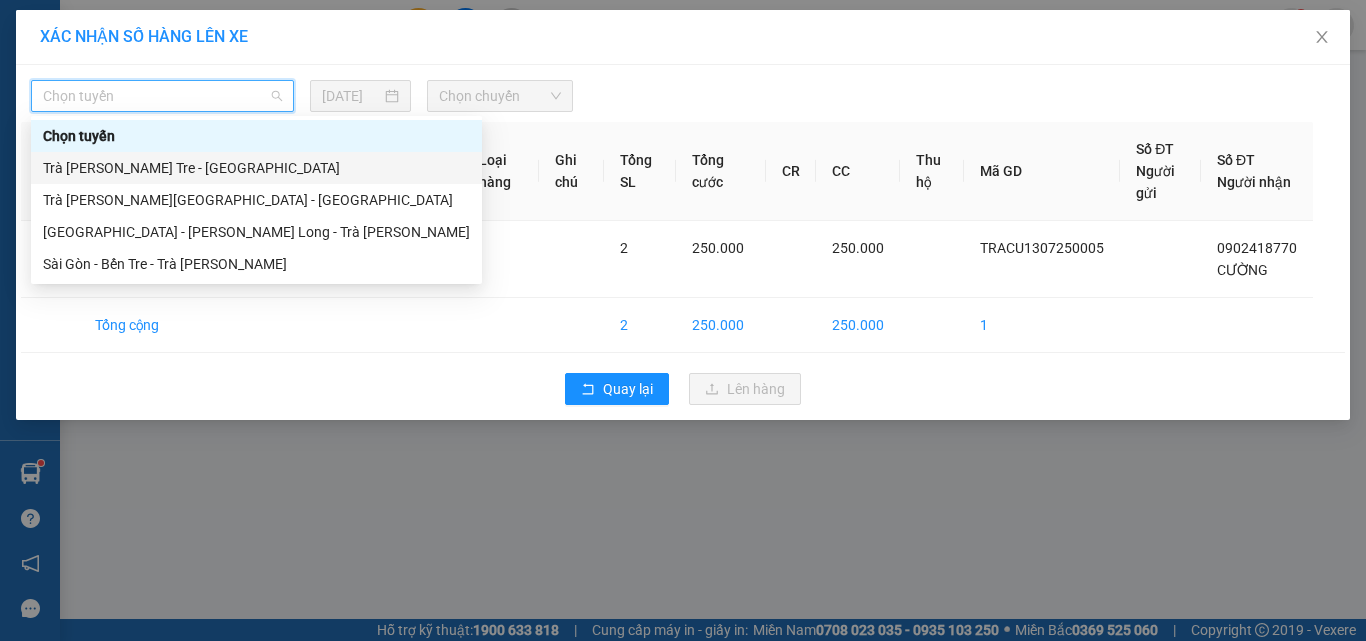 click on "Trà [PERSON_NAME] Tre - [GEOGRAPHIC_DATA]" at bounding box center (256, 168) 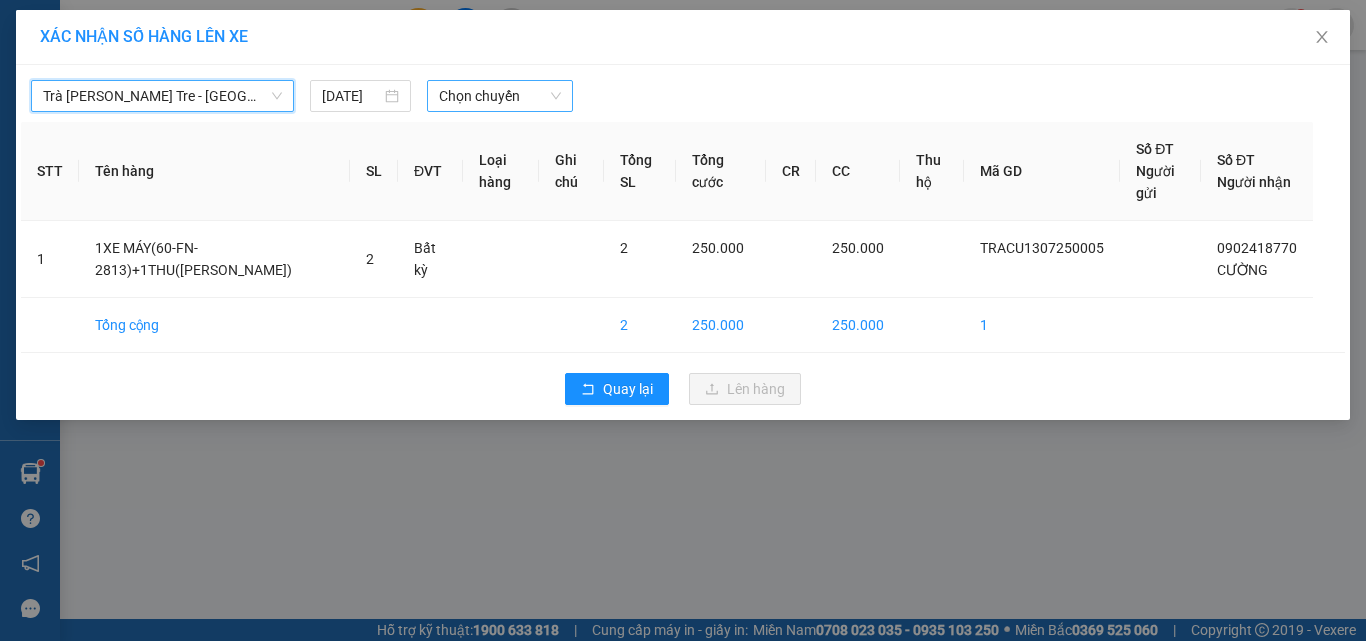 click on "Chọn chuyến" at bounding box center (500, 96) 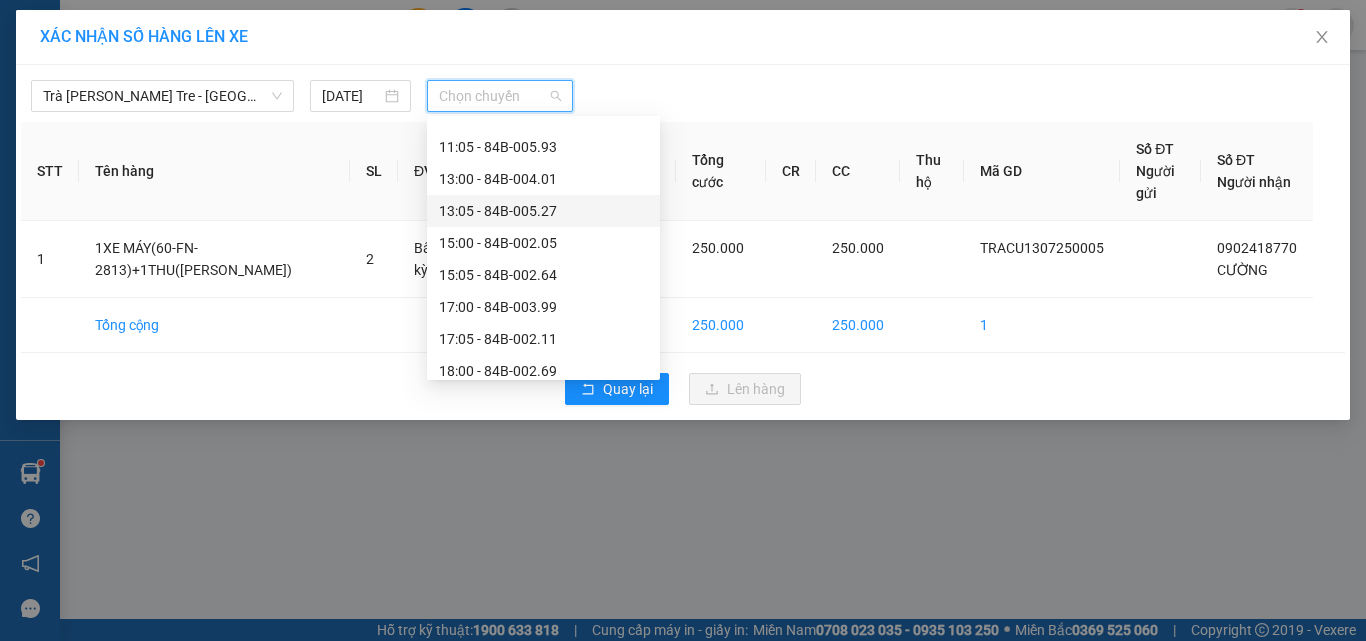 scroll, scrollTop: 500, scrollLeft: 0, axis: vertical 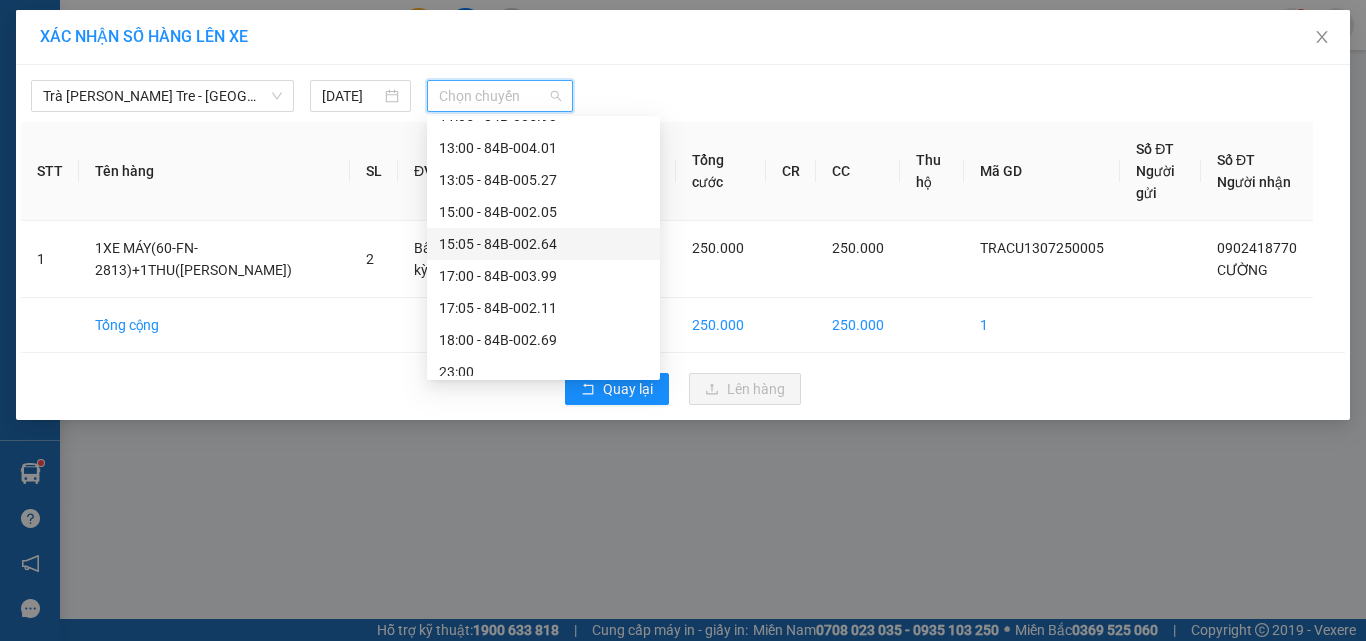 click on "15:05     - 84B-002.64" at bounding box center (543, 244) 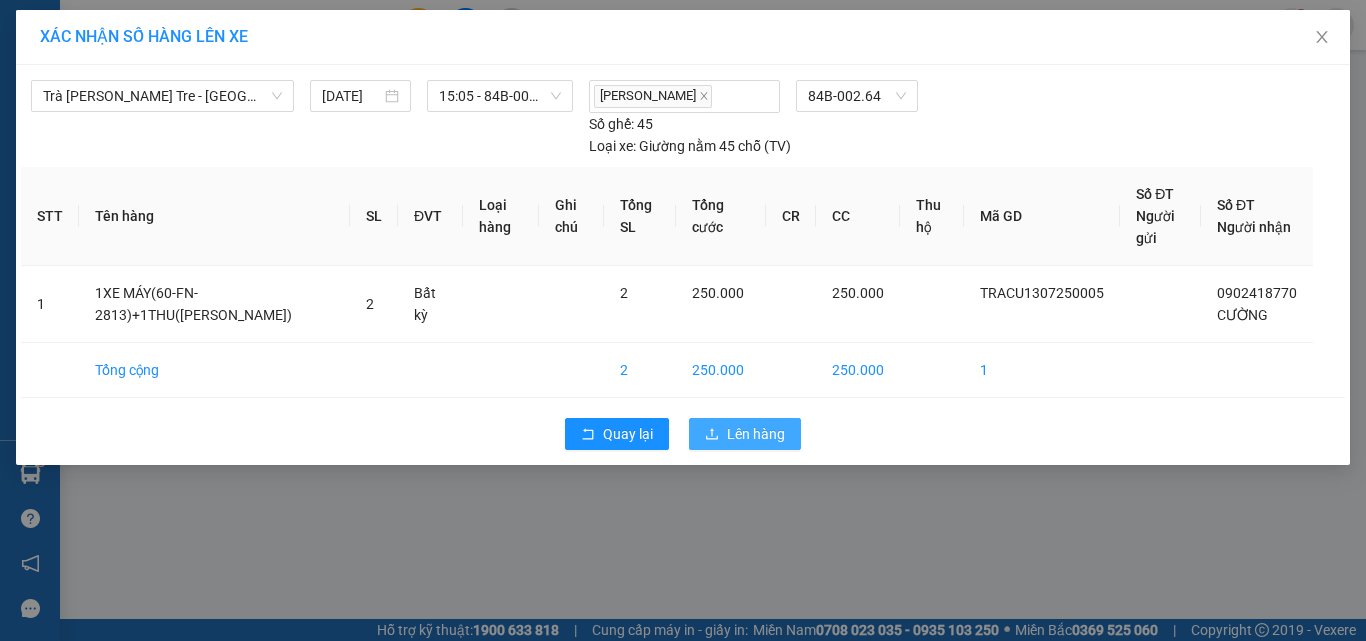 click on "Lên hàng" at bounding box center (756, 434) 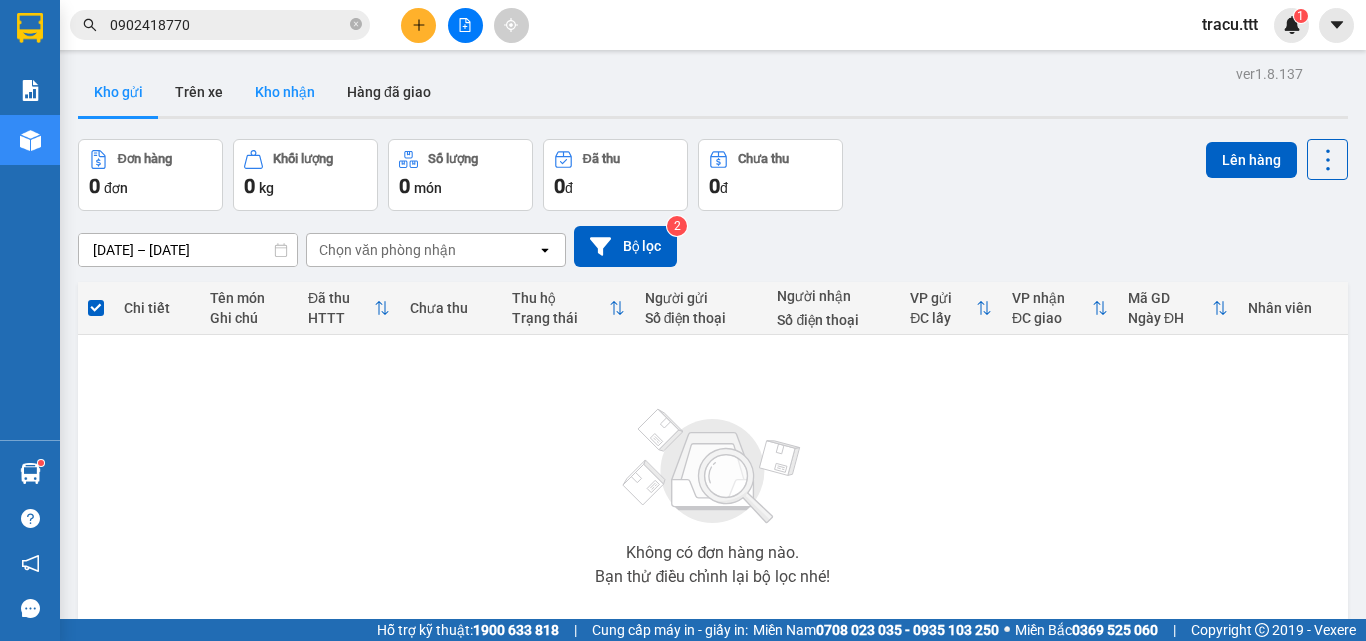 click on "Kho nhận" at bounding box center (285, 92) 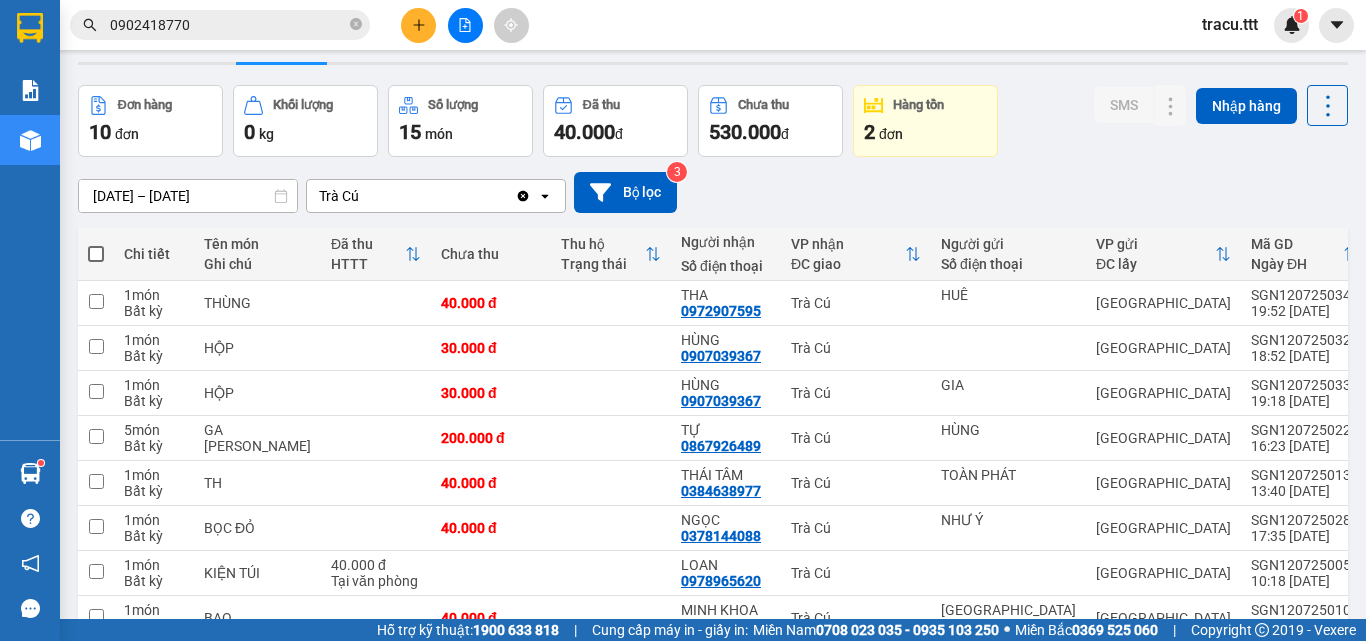 scroll, scrollTop: 0, scrollLeft: 0, axis: both 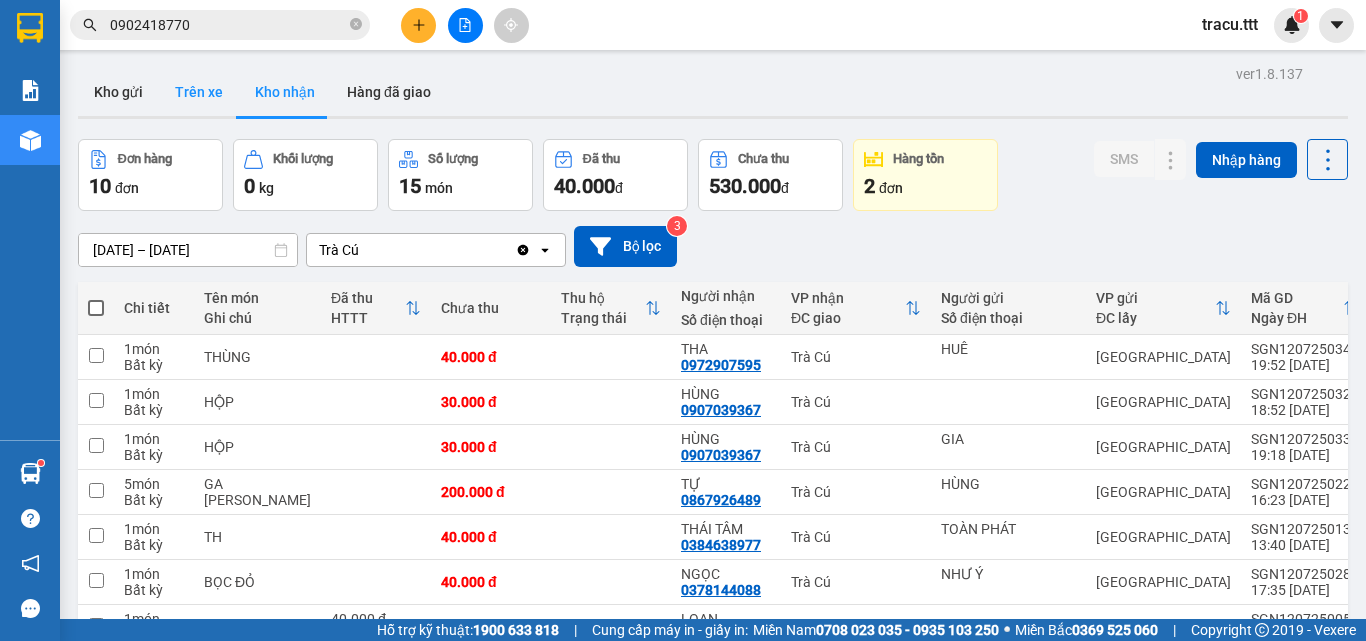 click on "Trên xe" at bounding box center (199, 92) 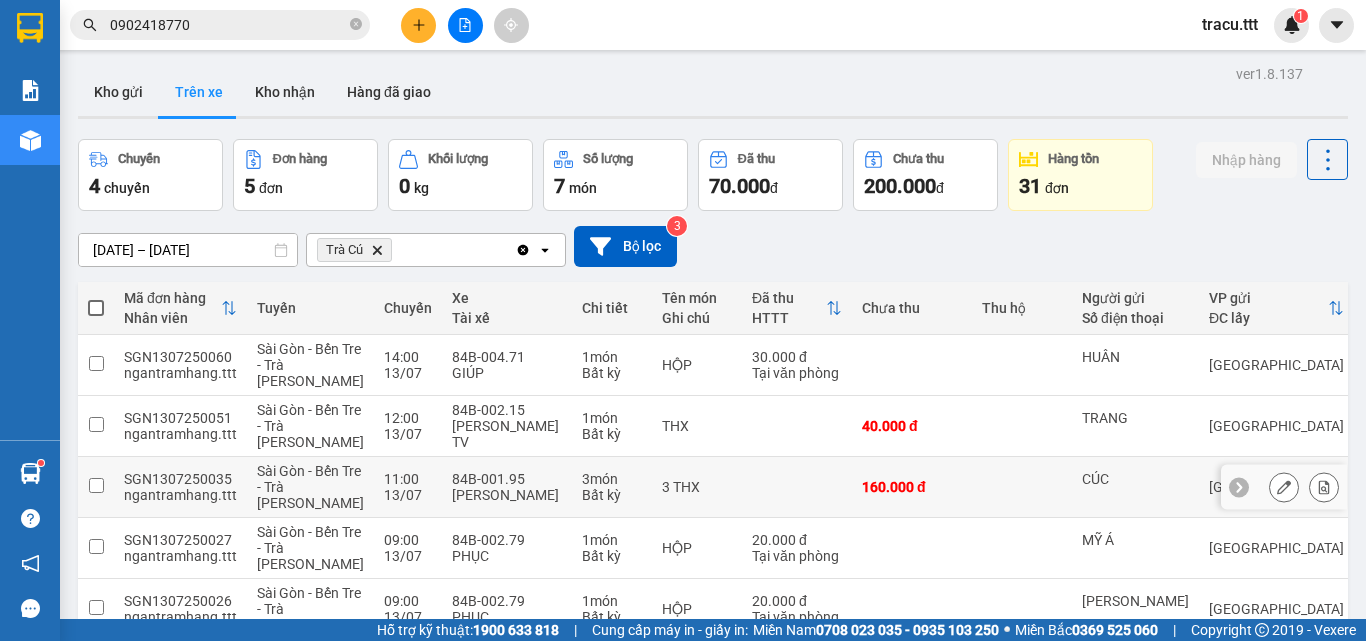 scroll, scrollTop: 111, scrollLeft: 0, axis: vertical 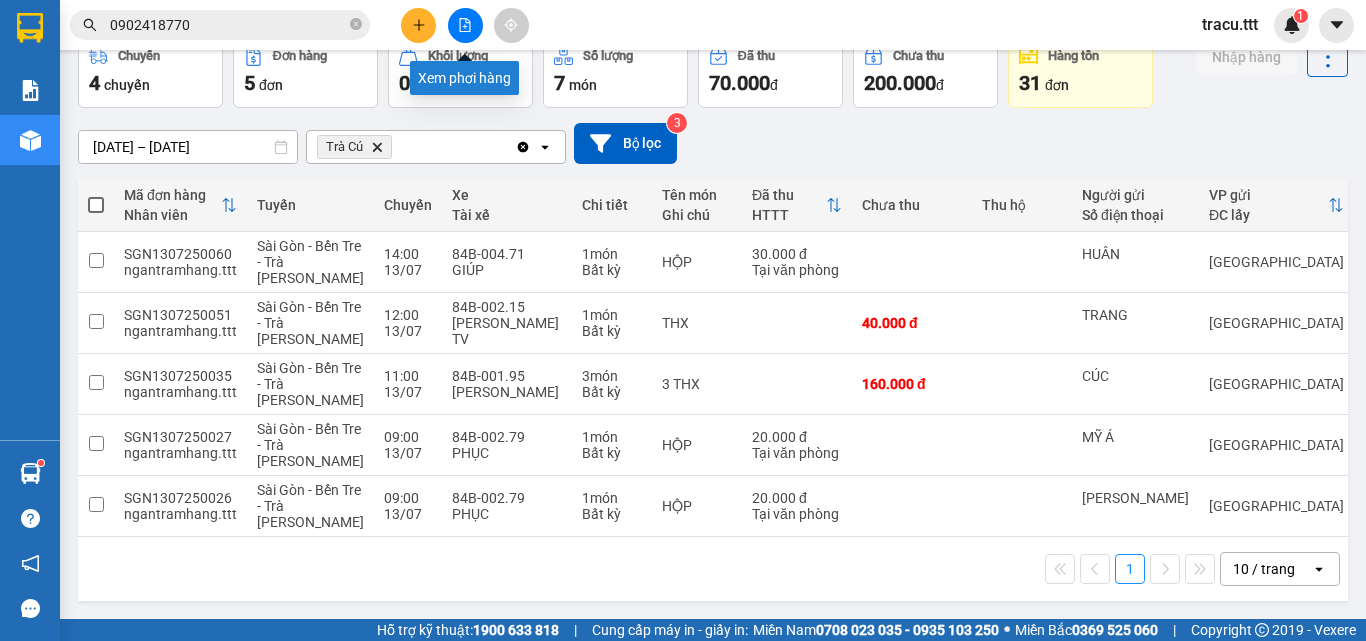 click 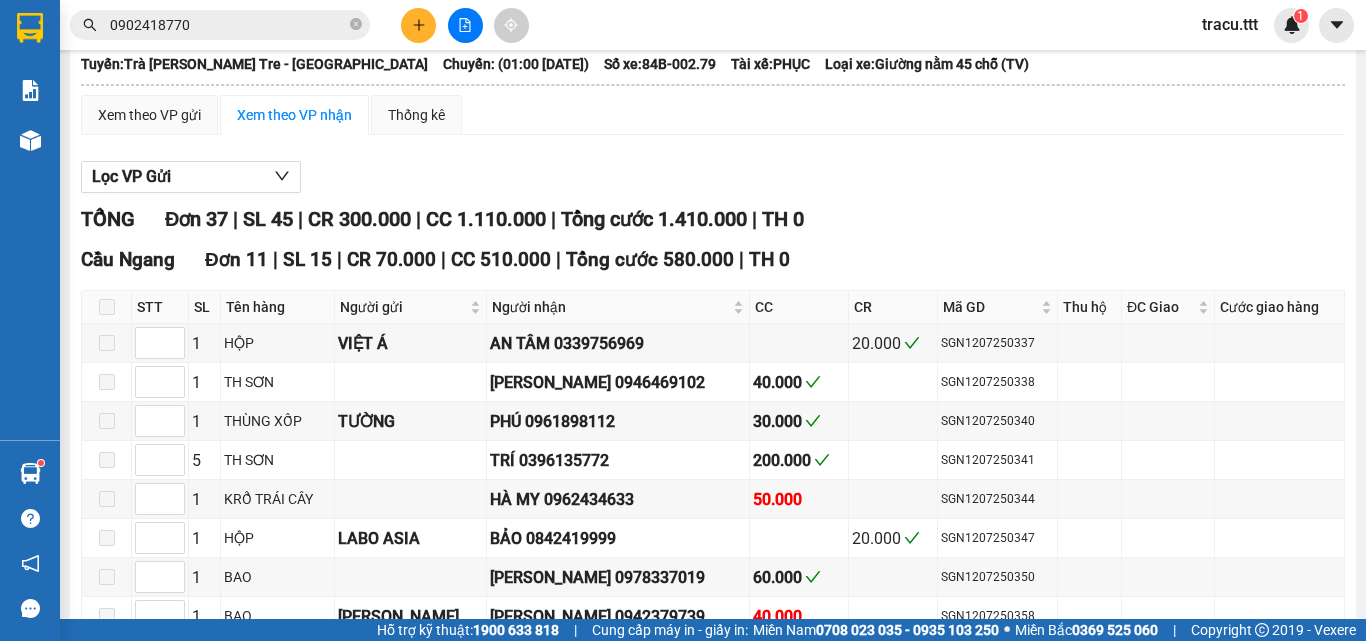 type on "[DATE]" 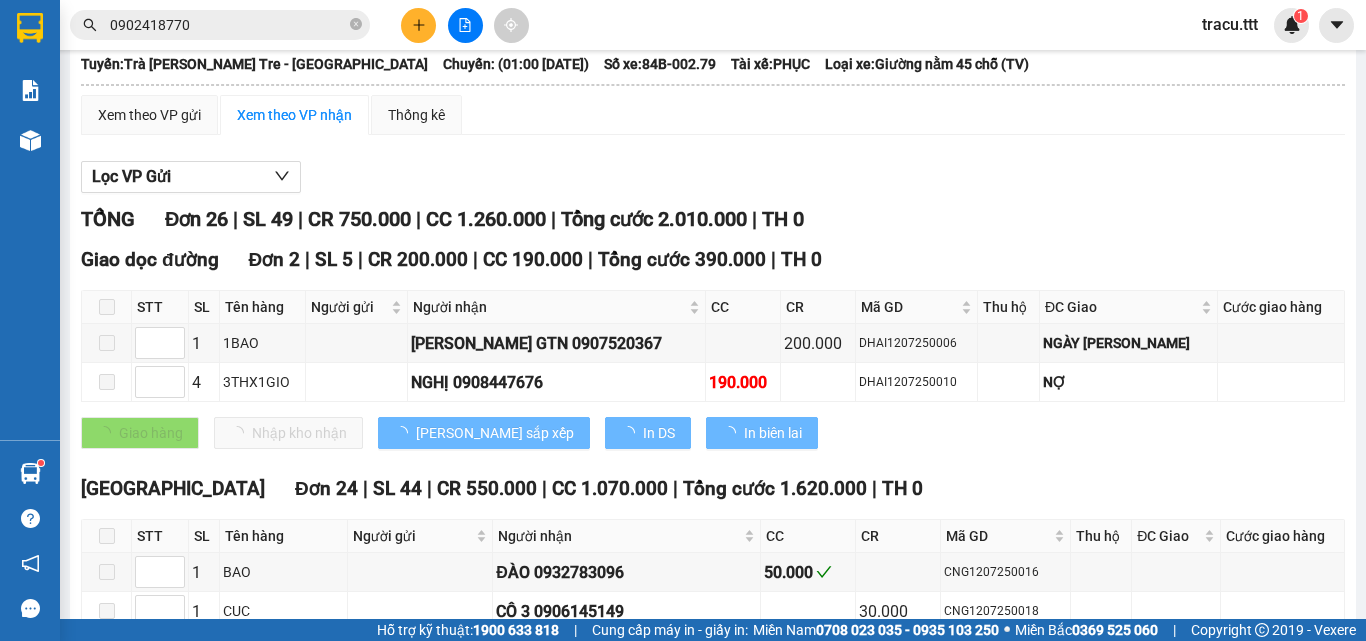 scroll, scrollTop: 0, scrollLeft: 0, axis: both 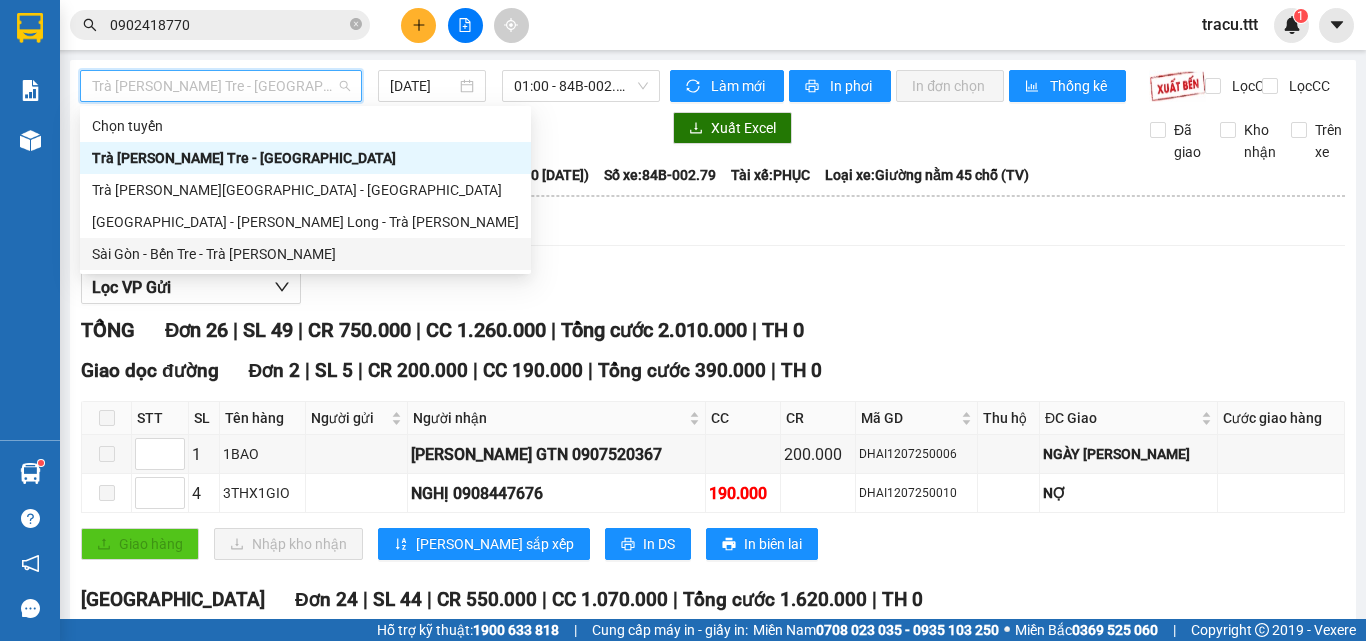 click on "Sài Gòn - Bến Tre - Trà [PERSON_NAME]" at bounding box center (305, 254) 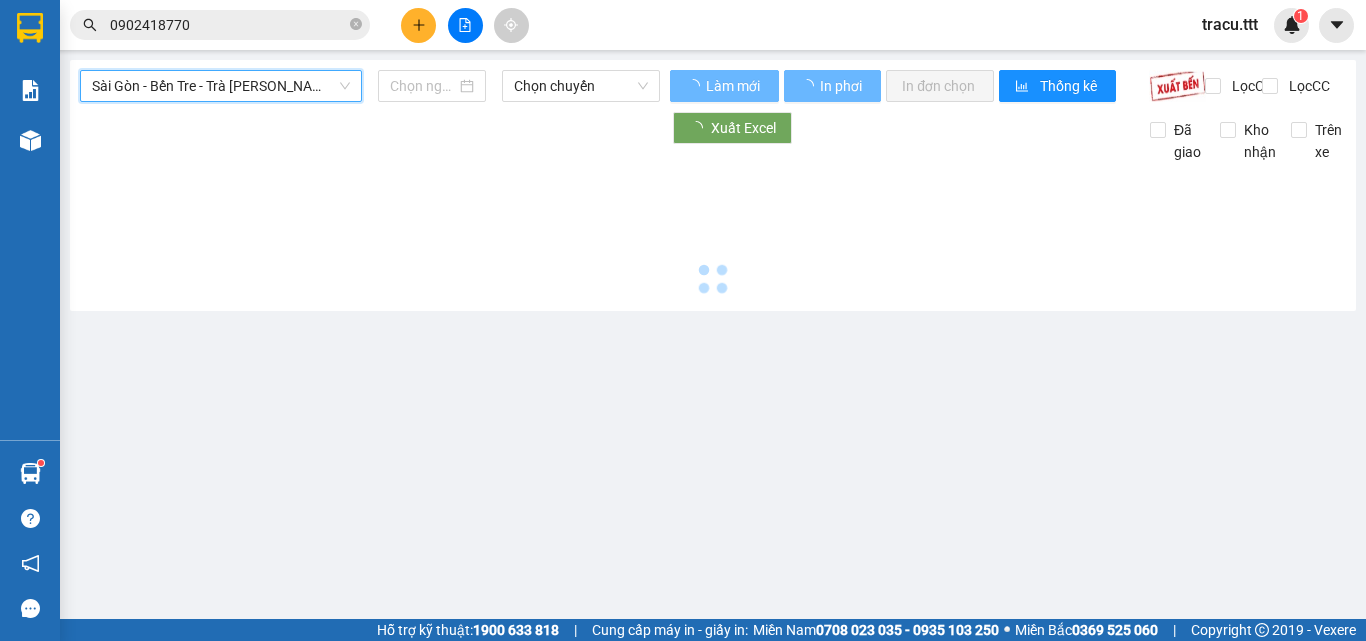 type on "[DATE]" 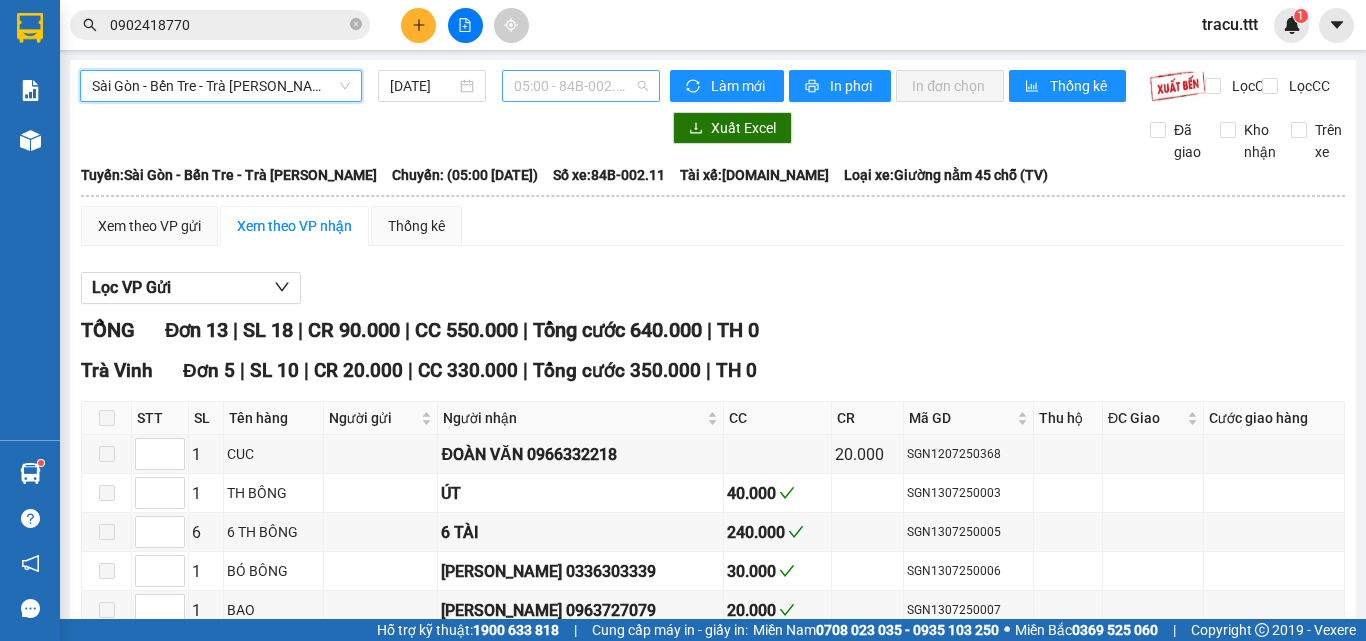 click on "05:00     - 84B-002.11" at bounding box center (581, 86) 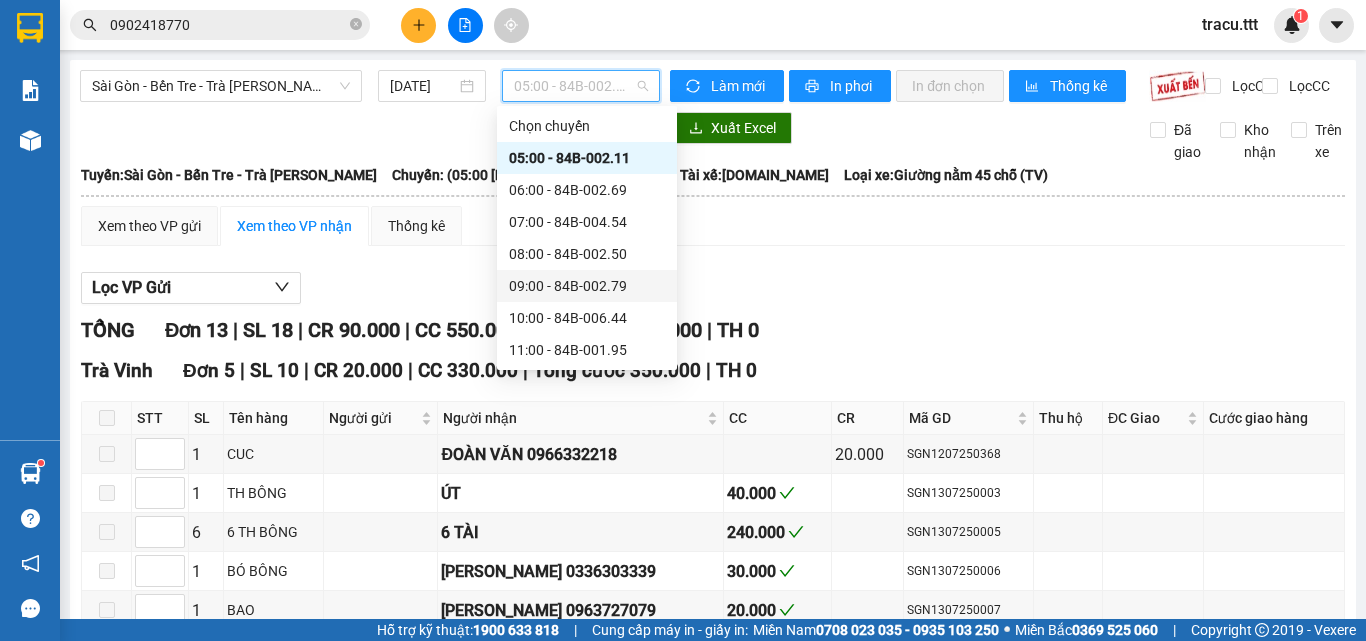 click on "09:00     - 84B-002.79" at bounding box center (587, 286) 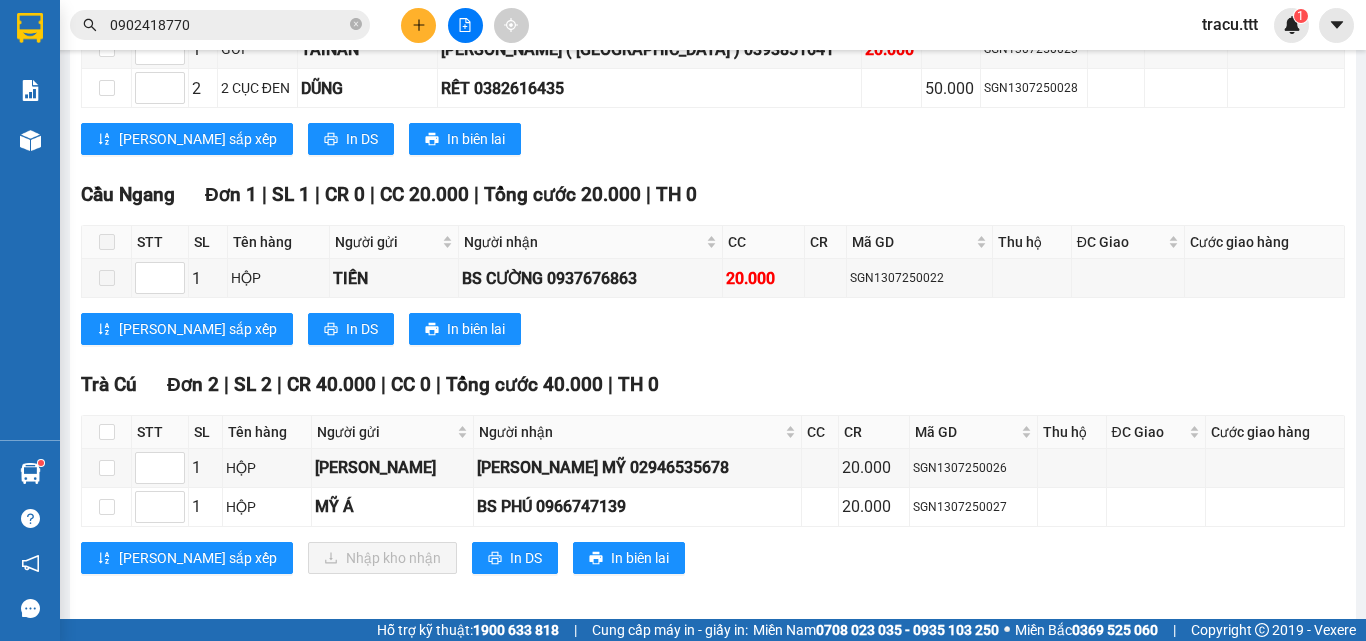 scroll, scrollTop: 589, scrollLeft: 0, axis: vertical 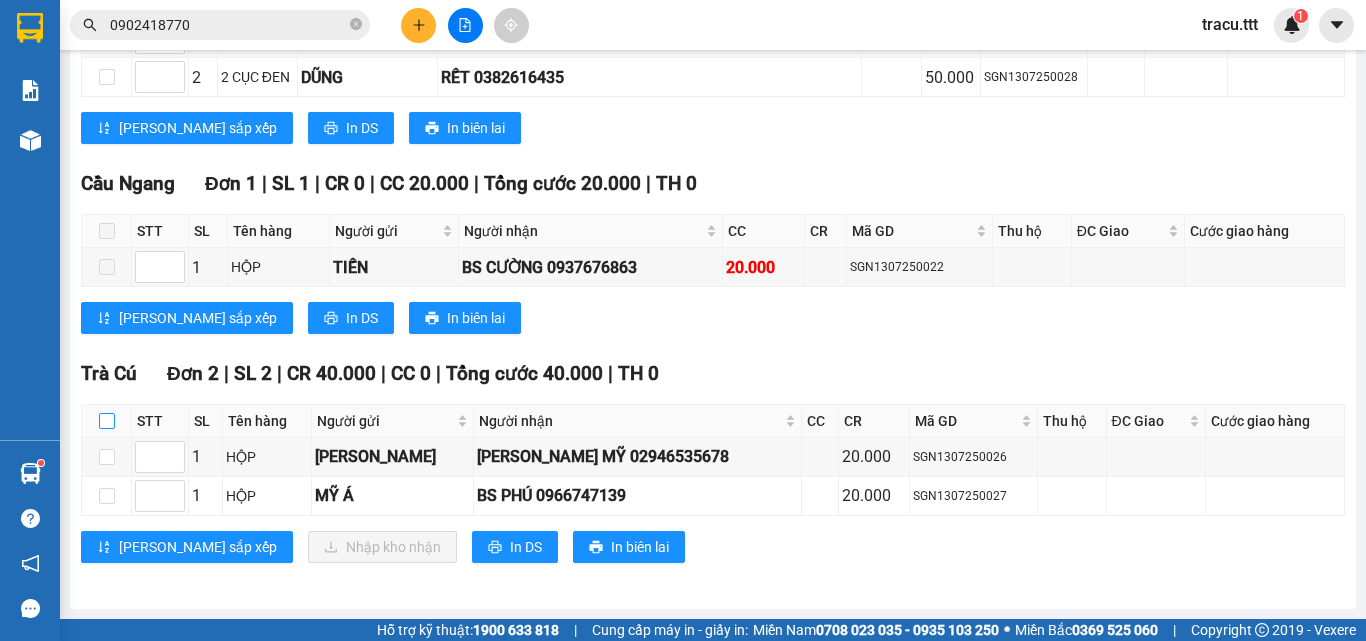 click at bounding box center [107, 421] 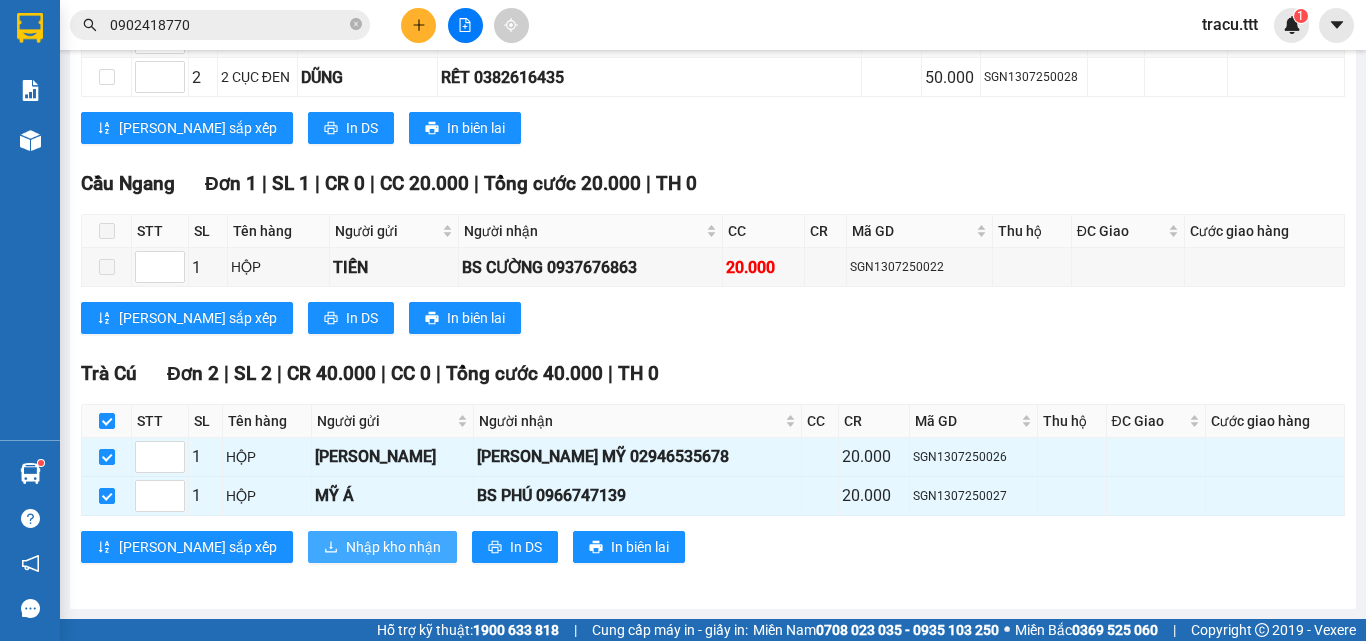 click on "Nhập kho nhận" at bounding box center (382, 547) 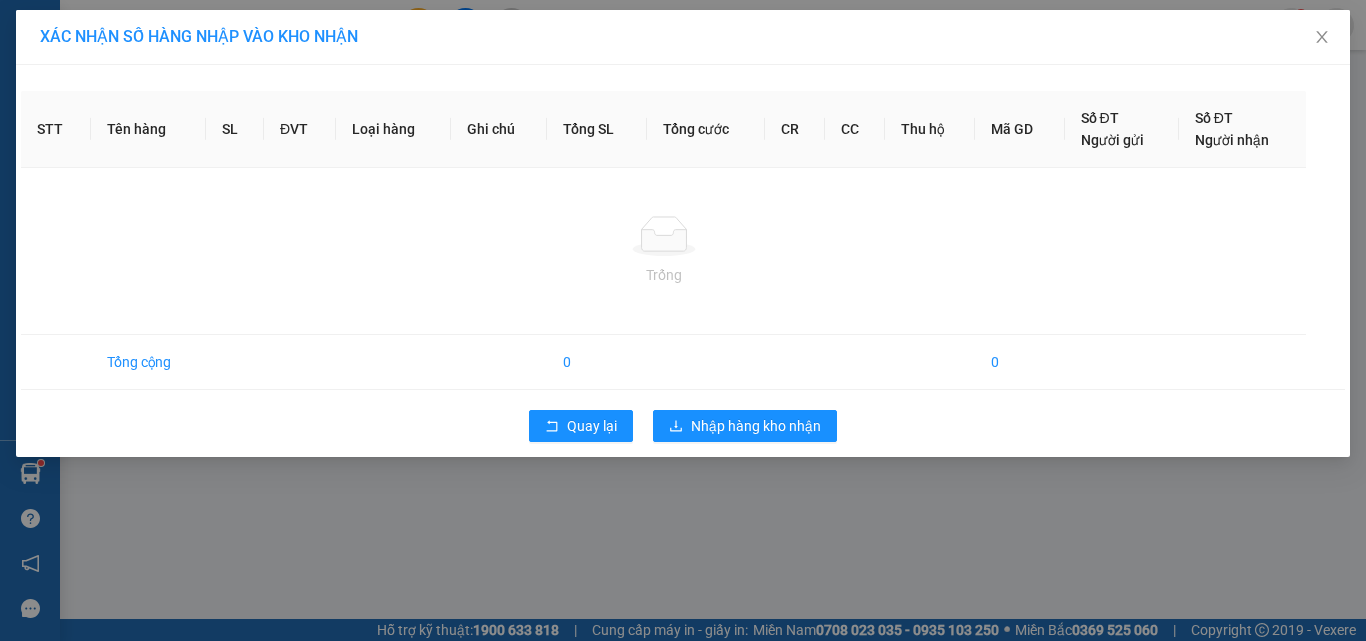 scroll, scrollTop: 0, scrollLeft: 0, axis: both 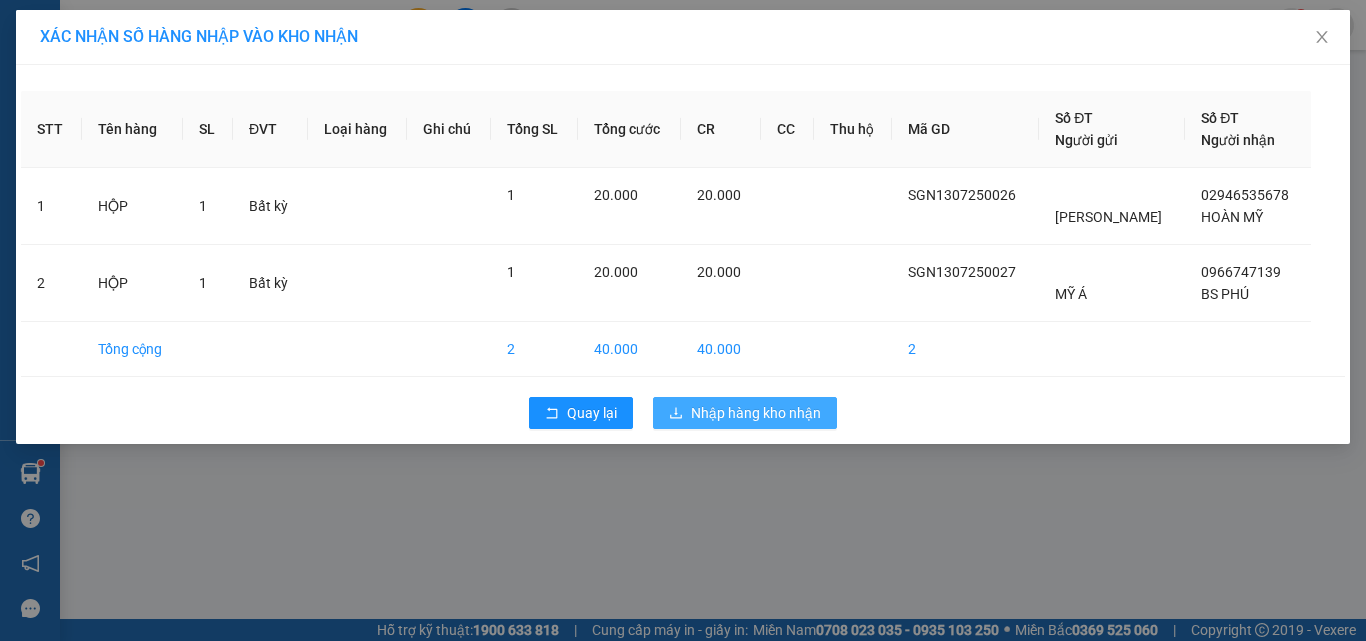 click on "Nhập hàng kho nhận" at bounding box center [756, 413] 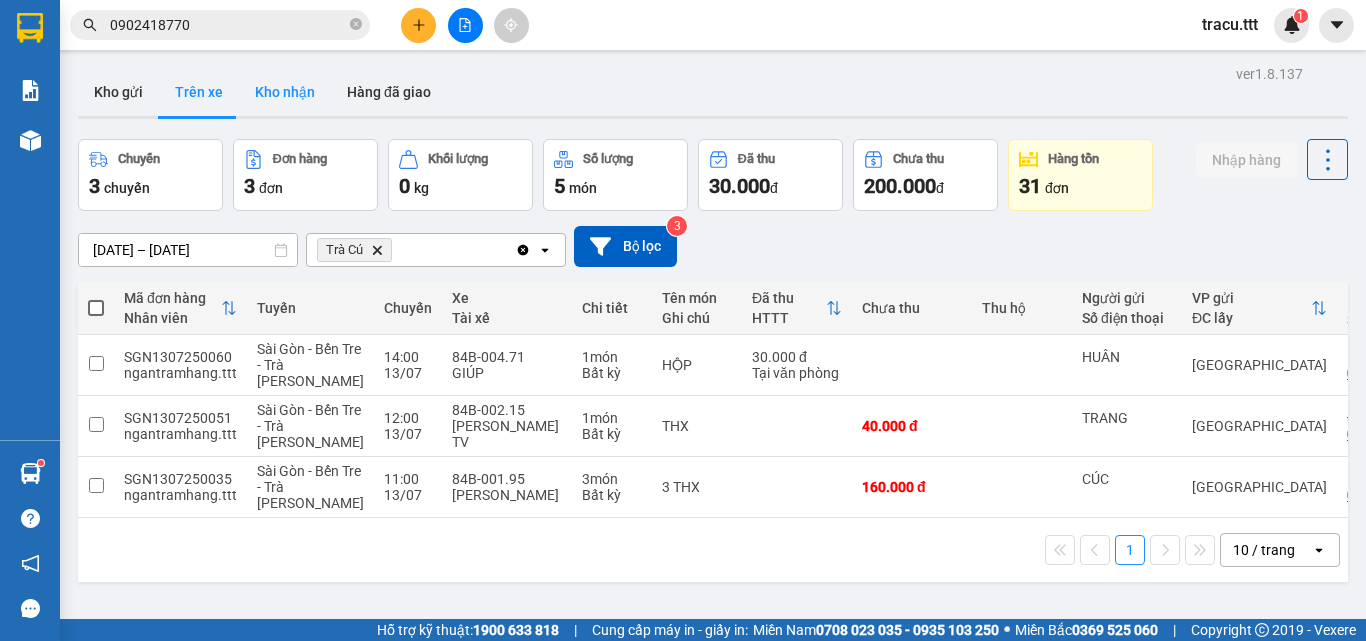 click on "Kho nhận" at bounding box center [285, 92] 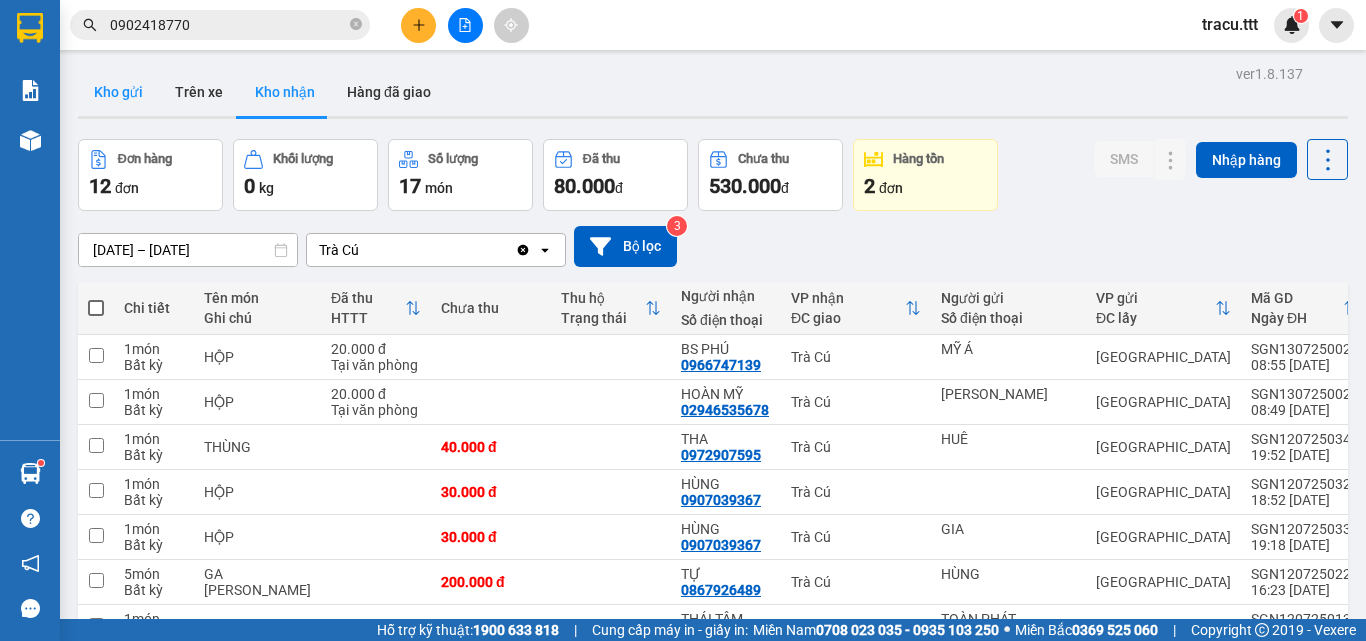 click on "Kho gửi" at bounding box center [118, 92] 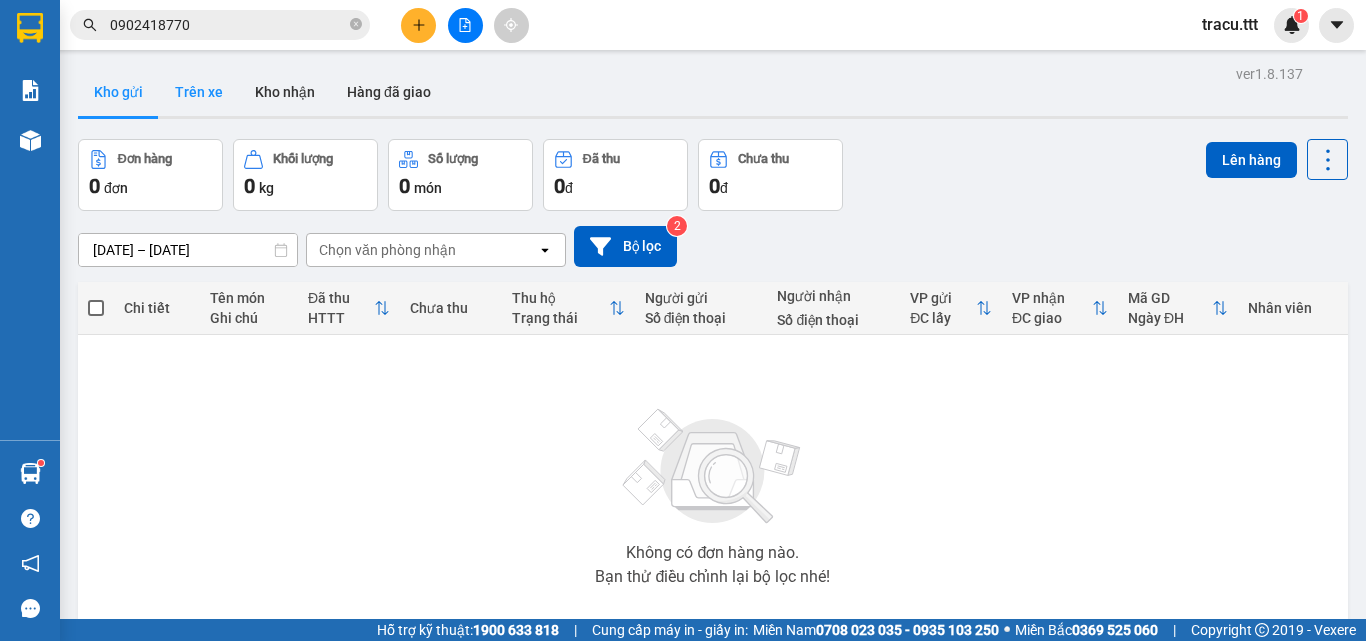 click on "Trên xe" at bounding box center (199, 92) 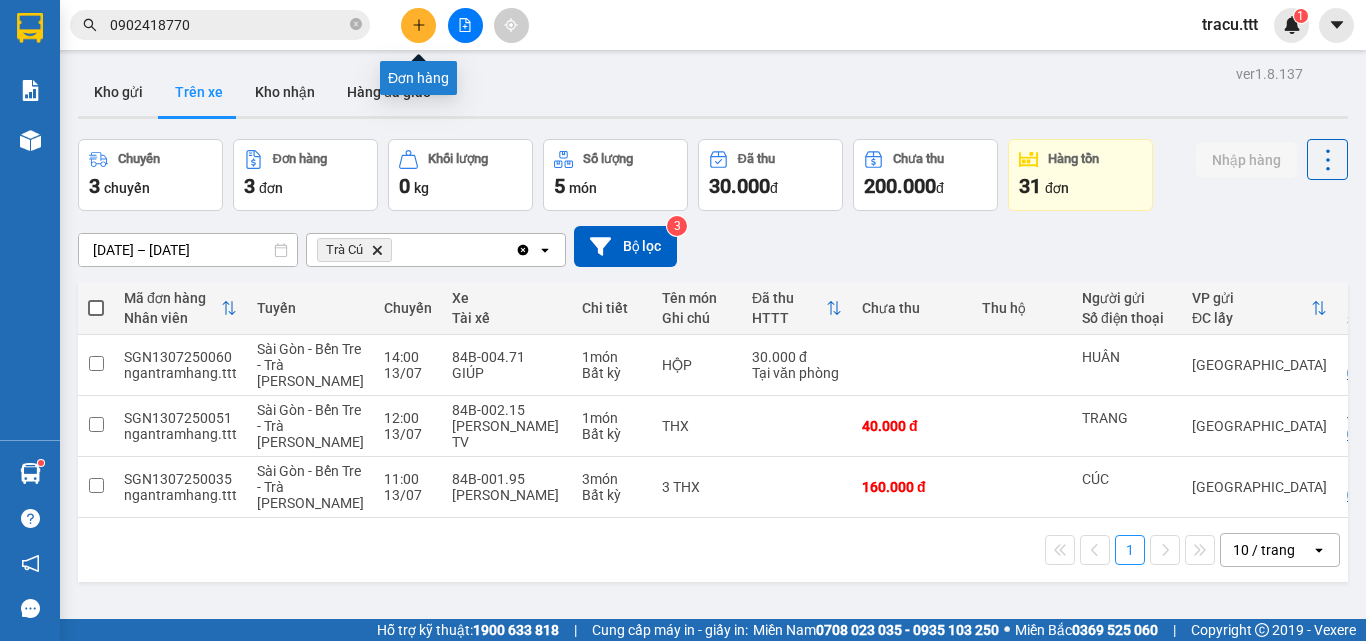 click at bounding box center (418, 25) 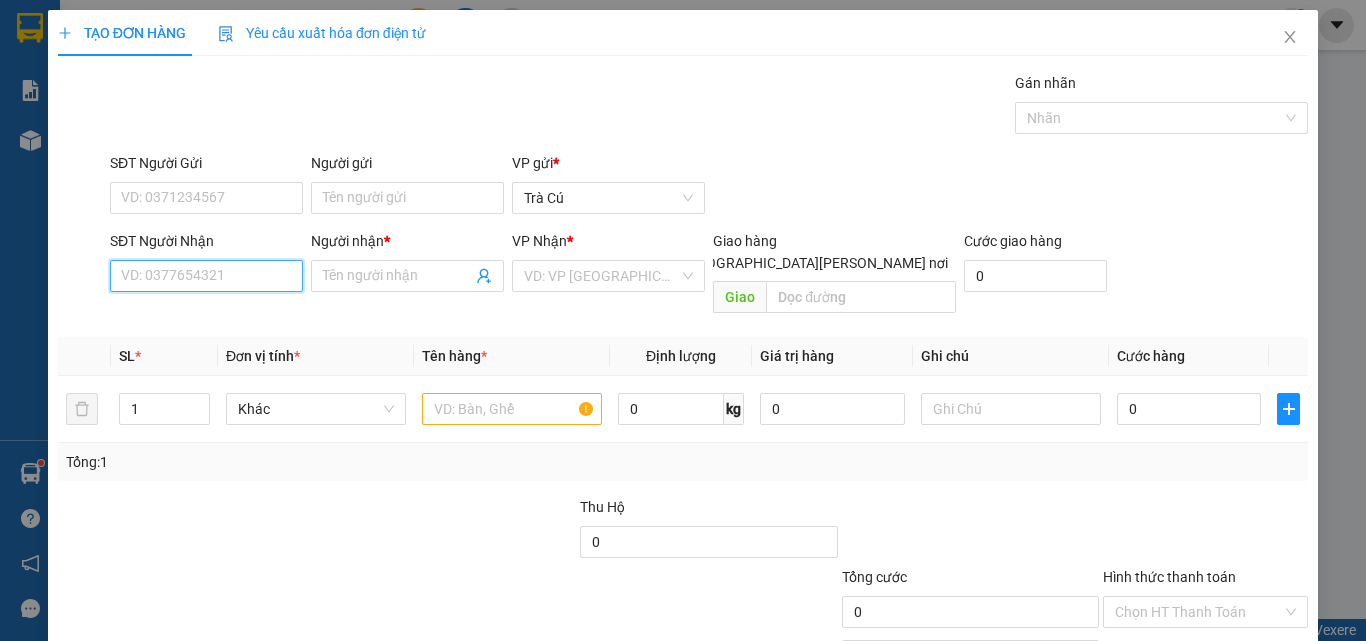 click on "SĐT Người Nhận" at bounding box center (206, 276) 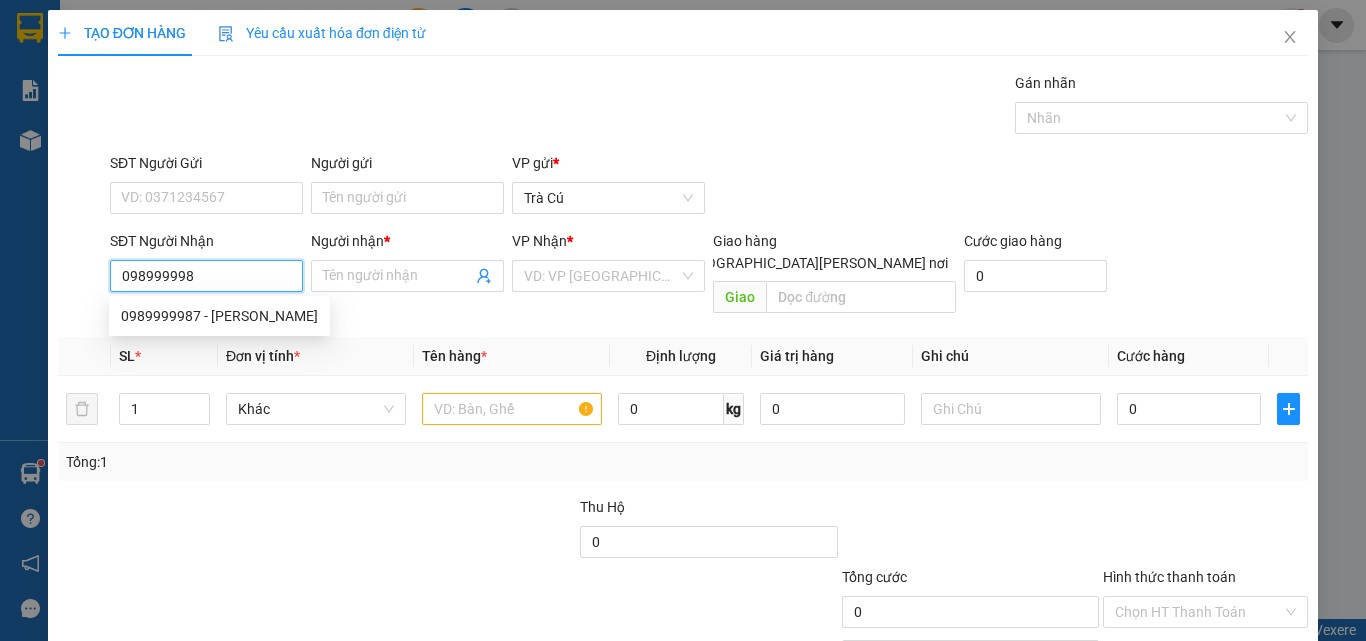 type on "0989999987" 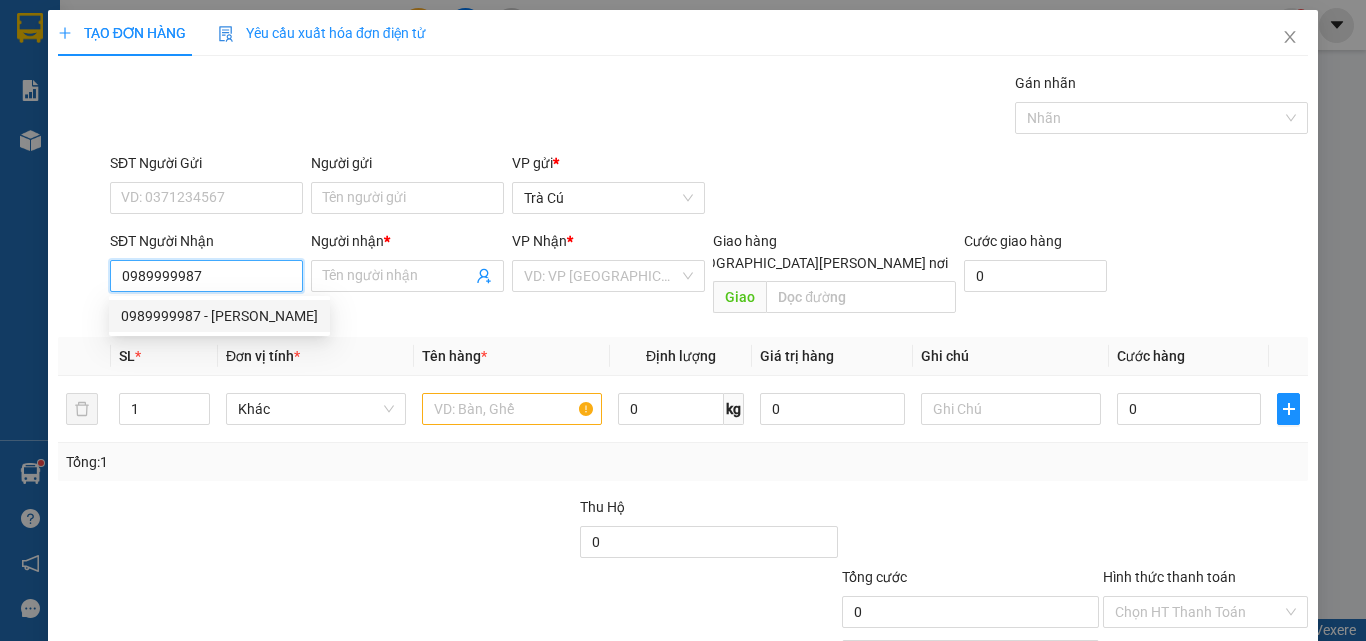click on "0989999987 - [PERSON_NAME]" at bounding box center [219, 316] 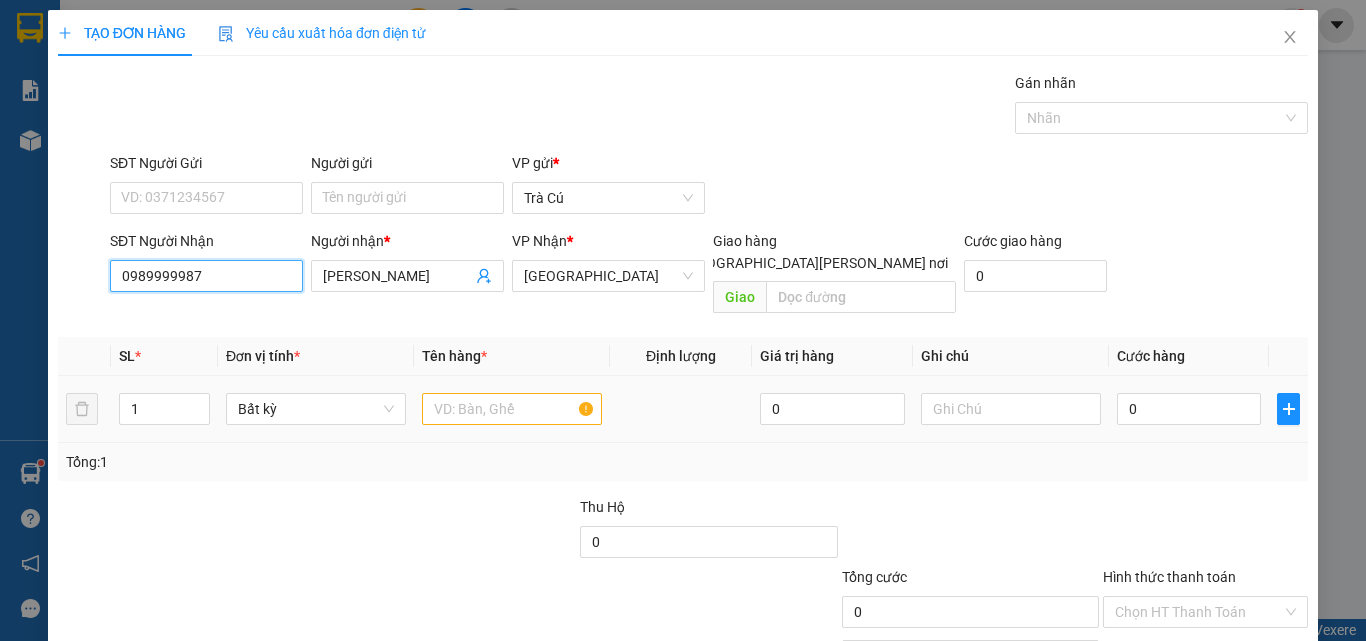 type on "0989999987" 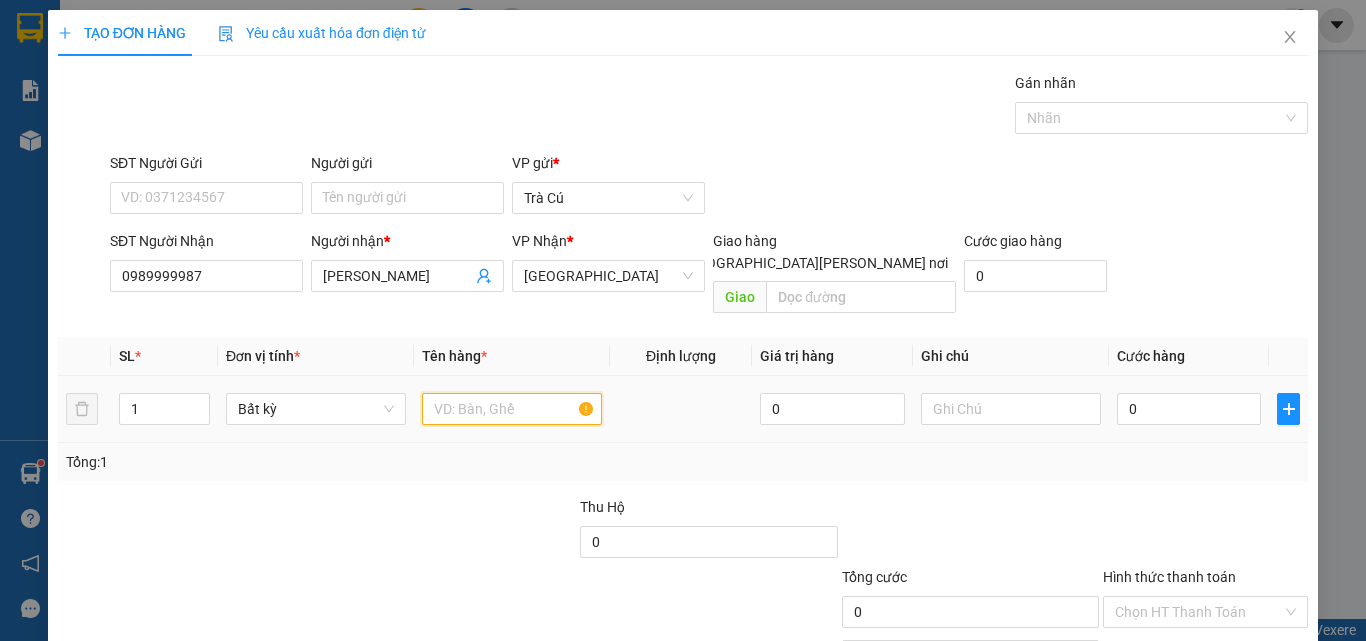 click at bounding box center (512, 409) 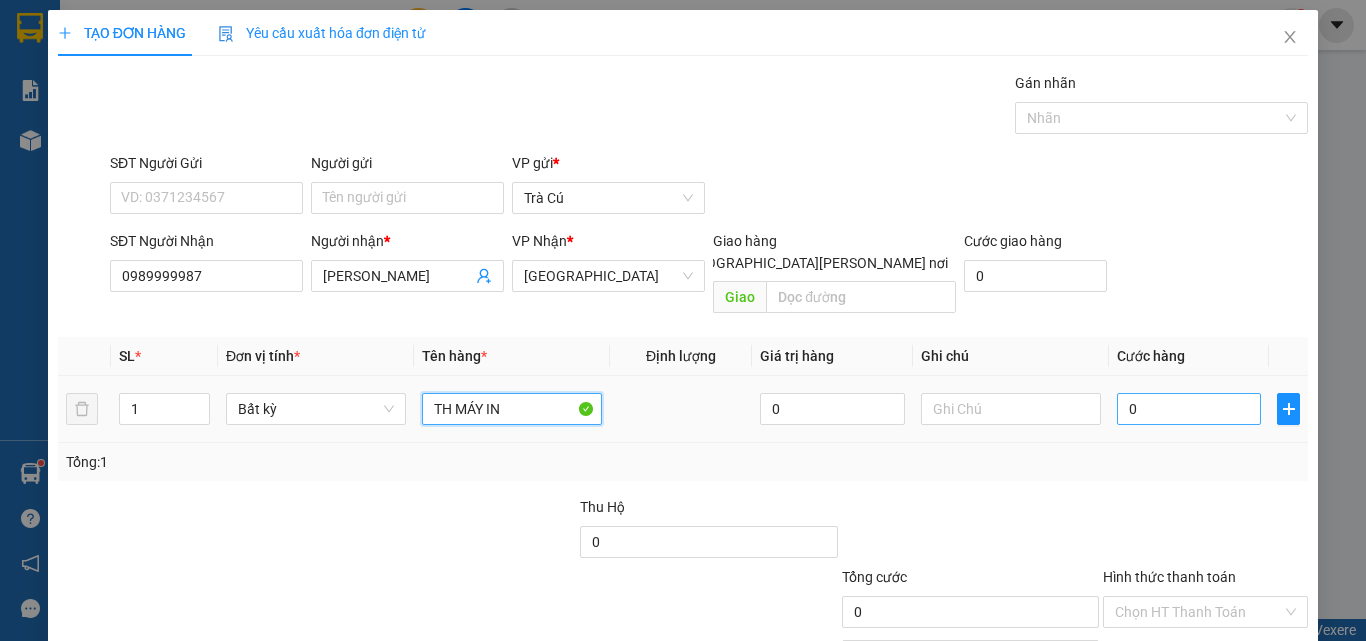 type on "TH MÁY IN" 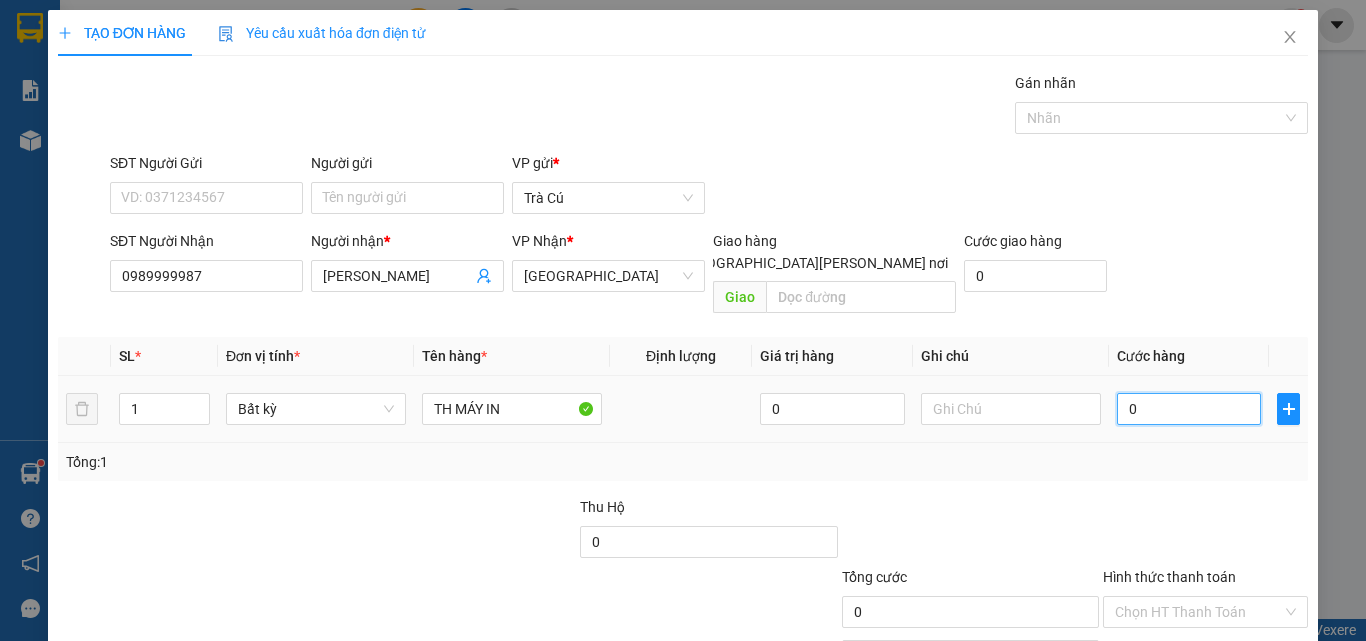 click on "0" at bounding box center (1189, 409) 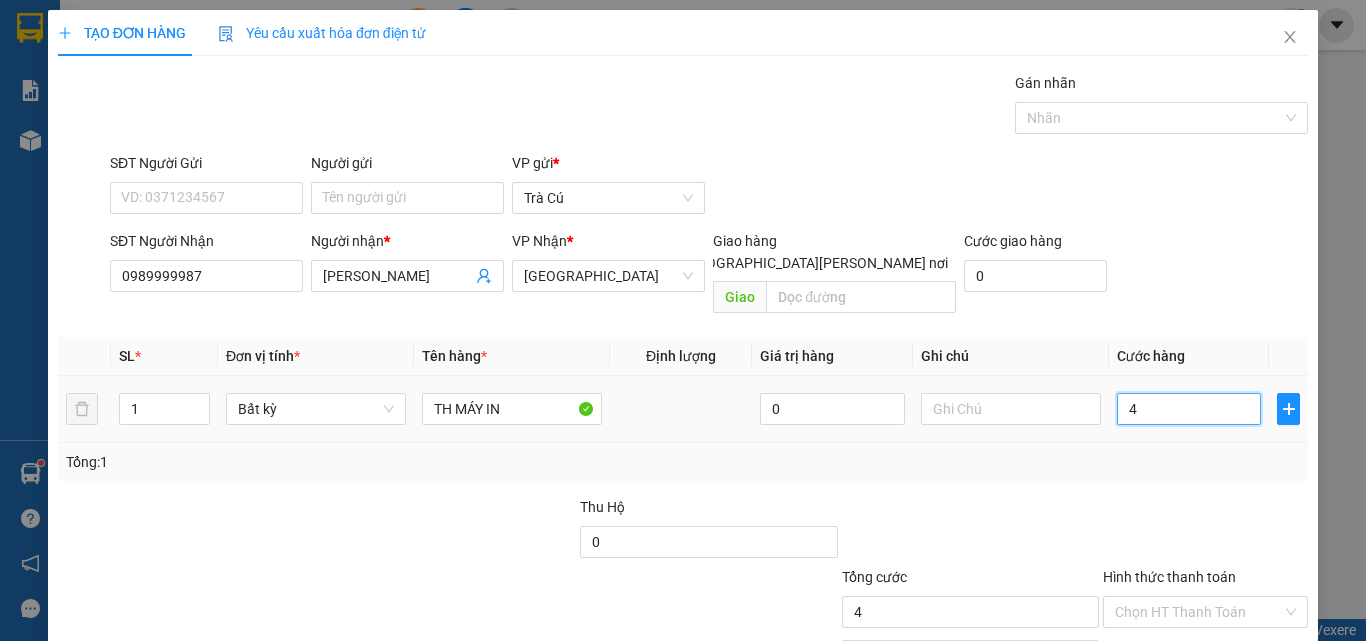 type on "40" 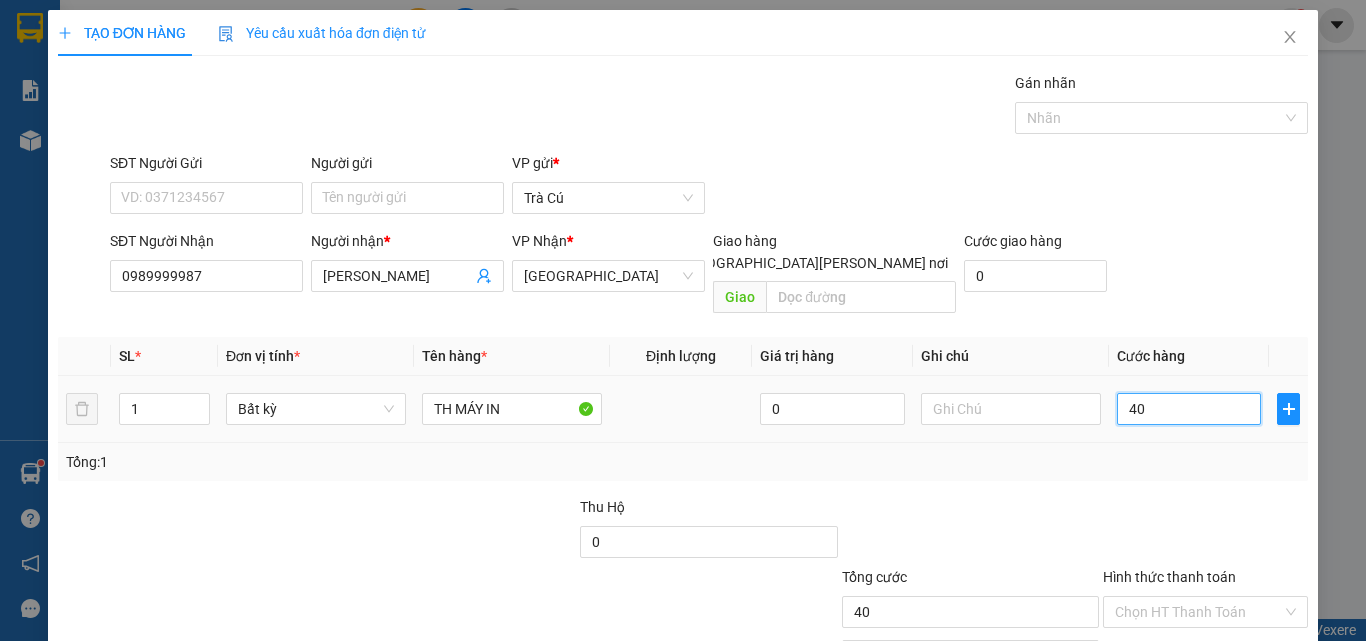 scroll, scrollTop: 99, scrollLeft: 0, axis: vertical 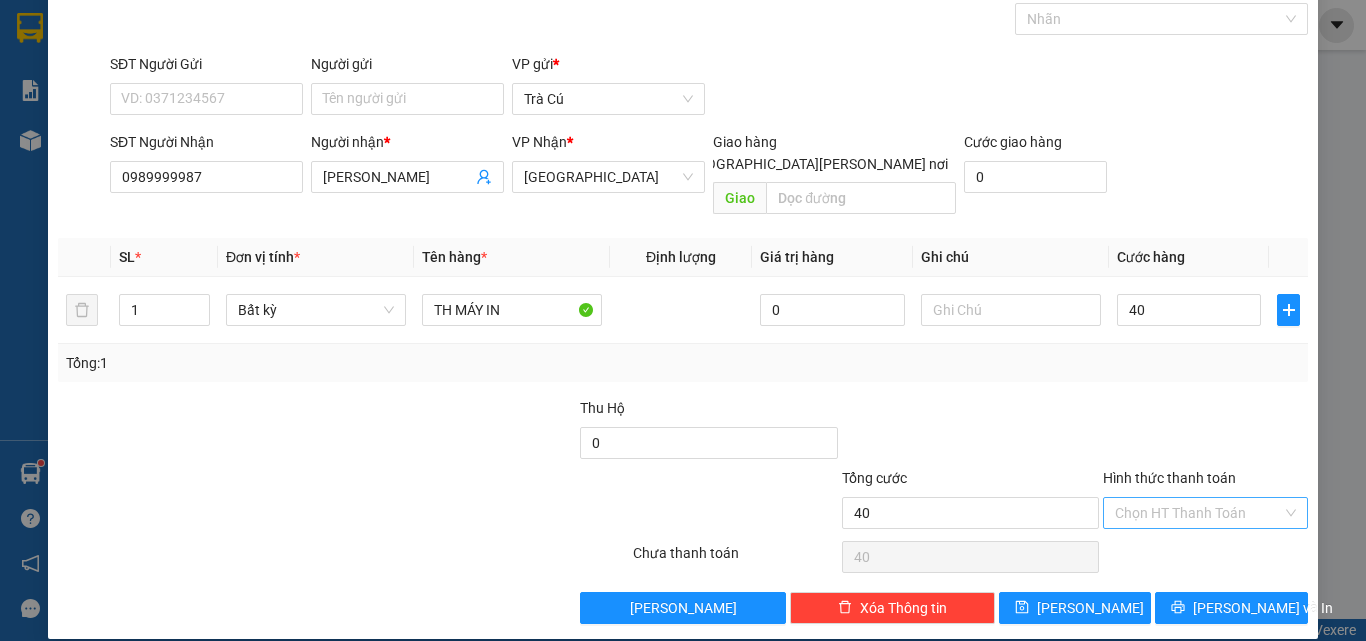 type on "40.000" 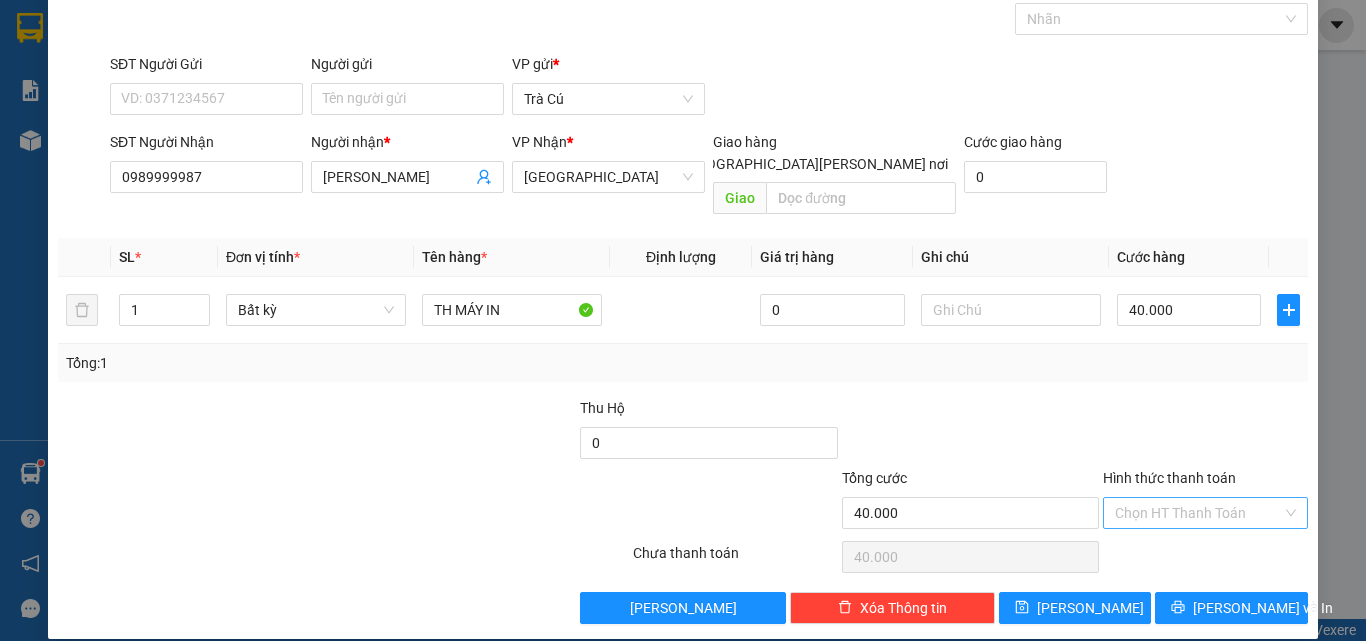 click on "Hình thức thanh toán" at bounding box center [1198, 513] 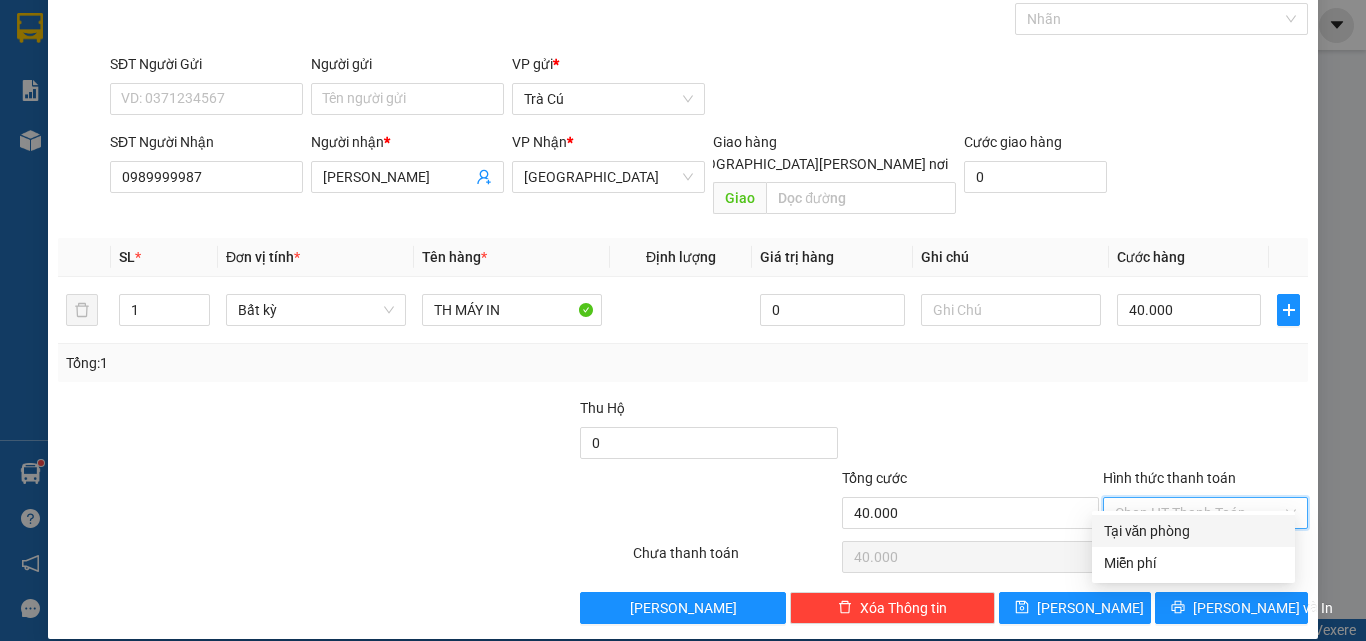 click on "Tại văn phòng" at bounding box center (1193, 531) 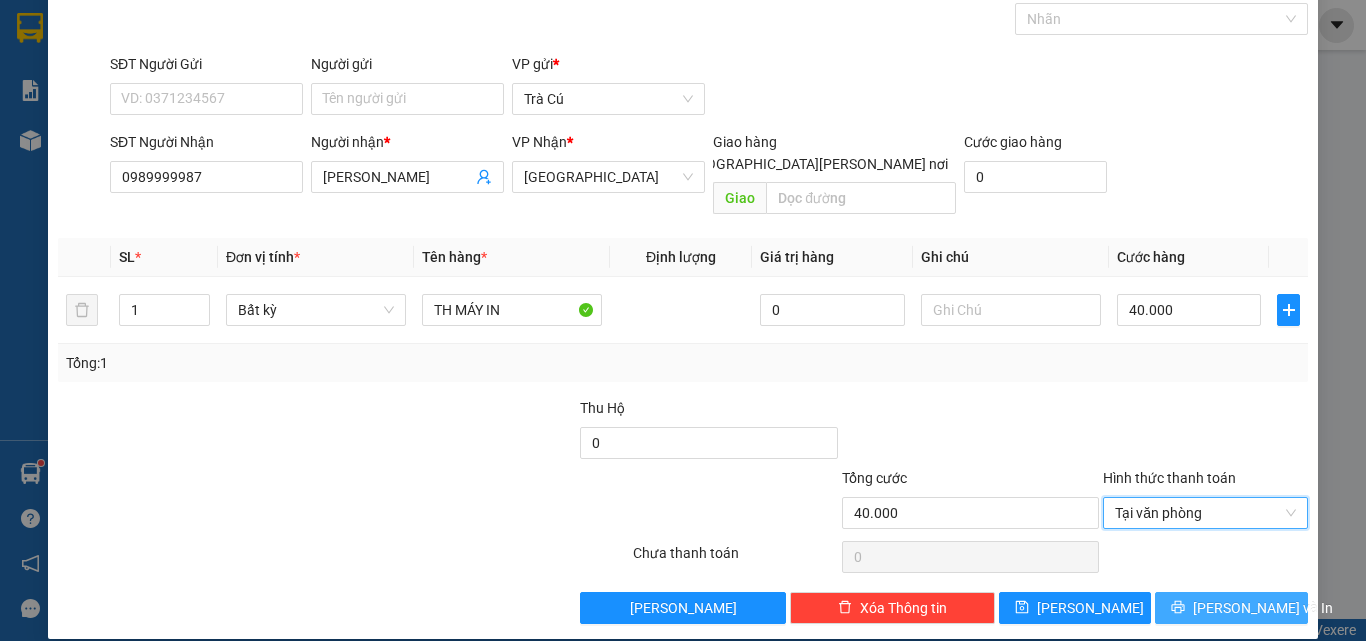 click on "[PERSON_NAME] và In" at bounding box center (1231, 608) 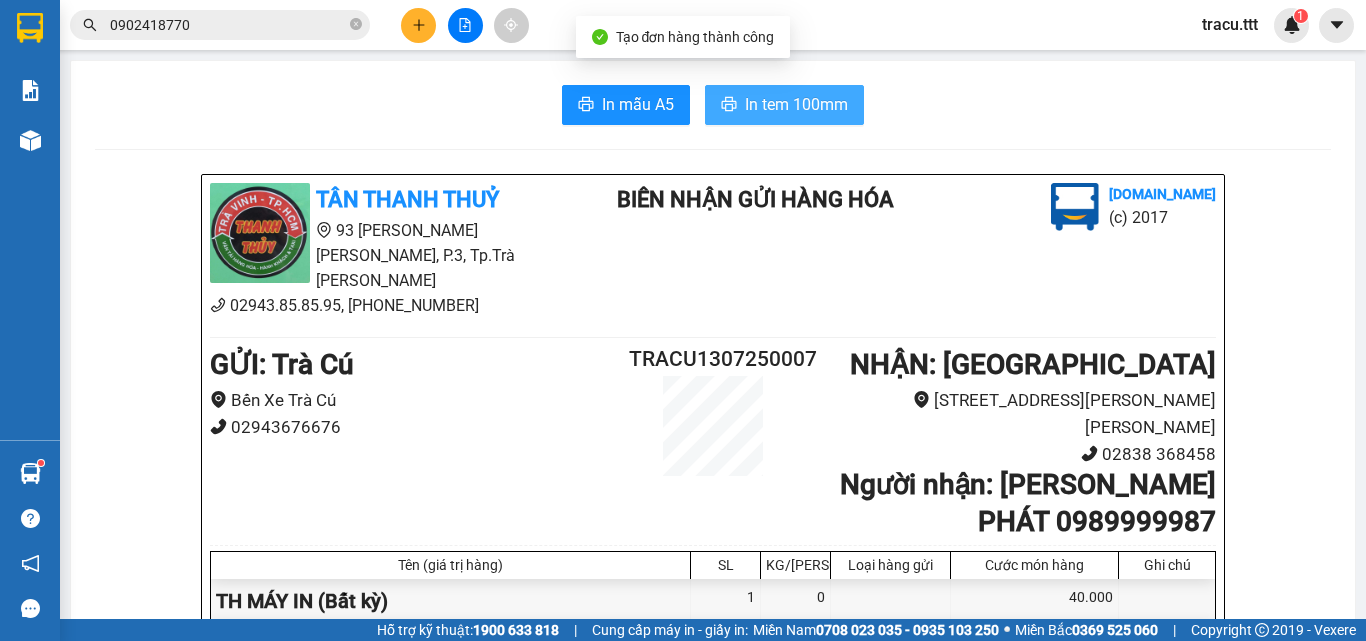 click on "In tem 100mm" at bounding box center (796, 104) 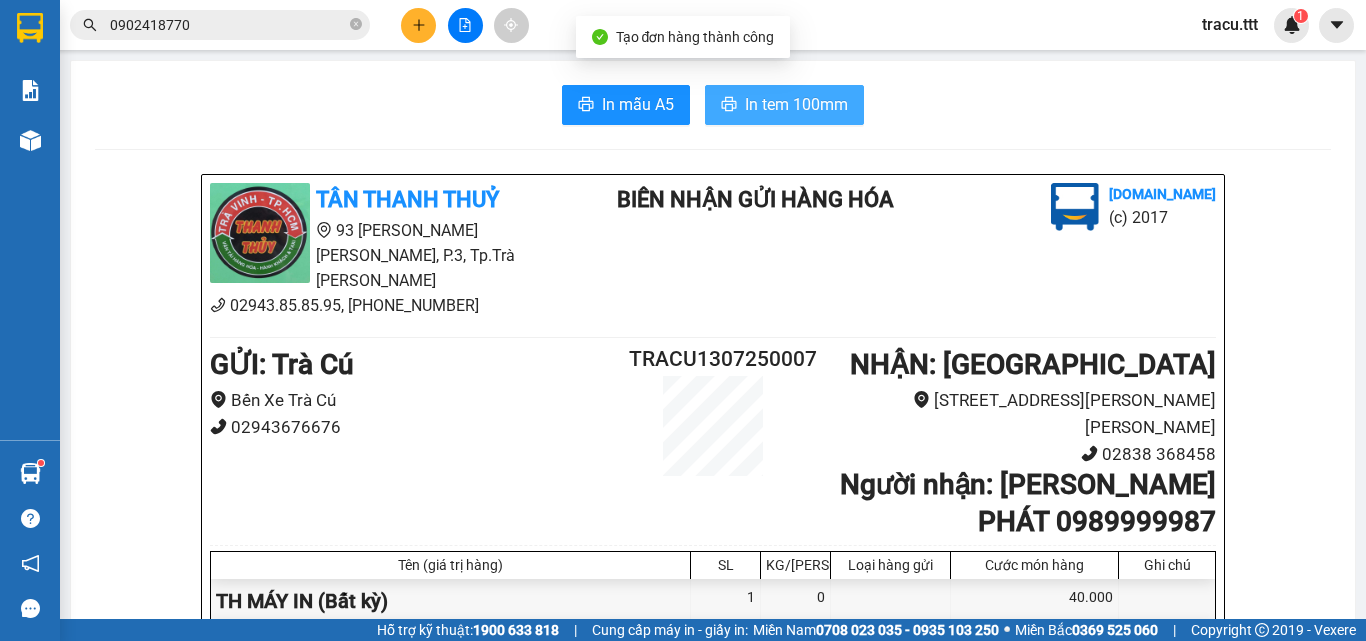 scroll, scrollTop: 0, scrollLeft: 0, axis: both 